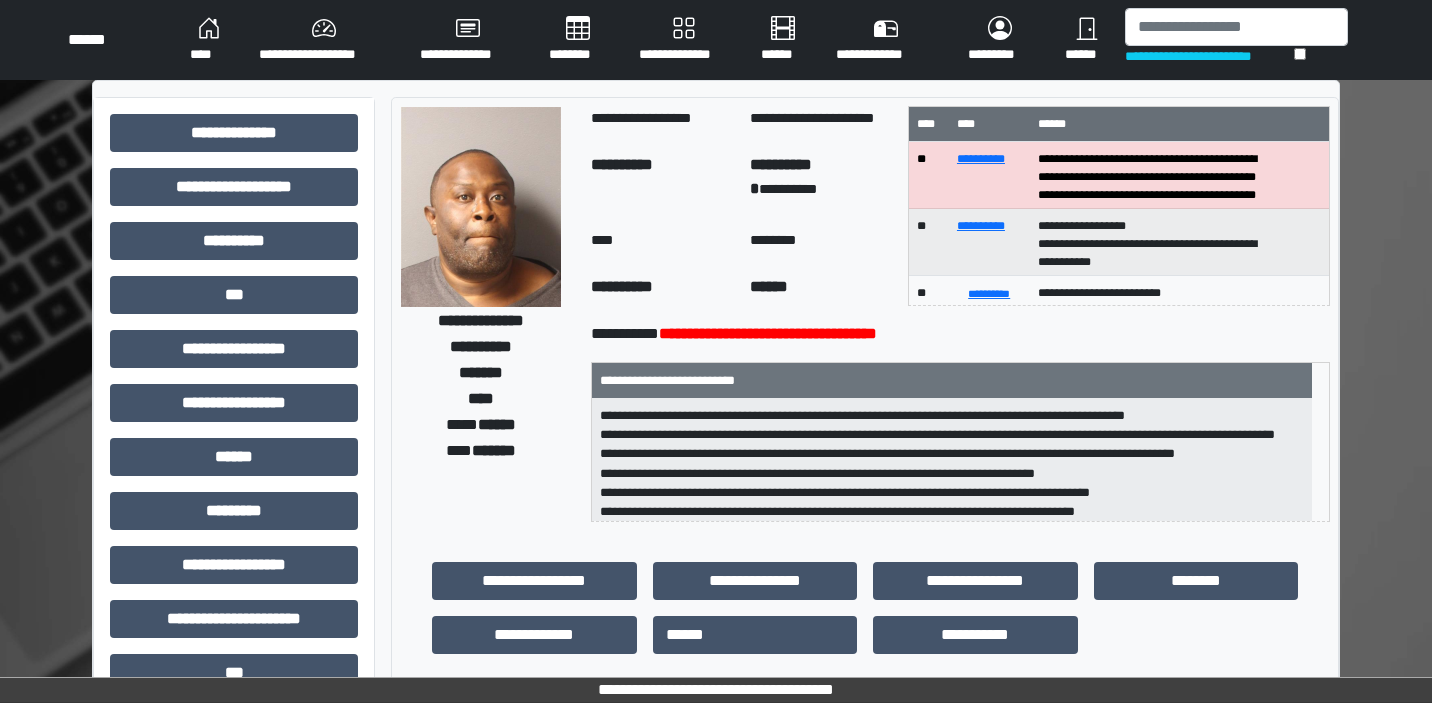 scroll, scrollTop: 0, scrollLeft: 0, axis: both 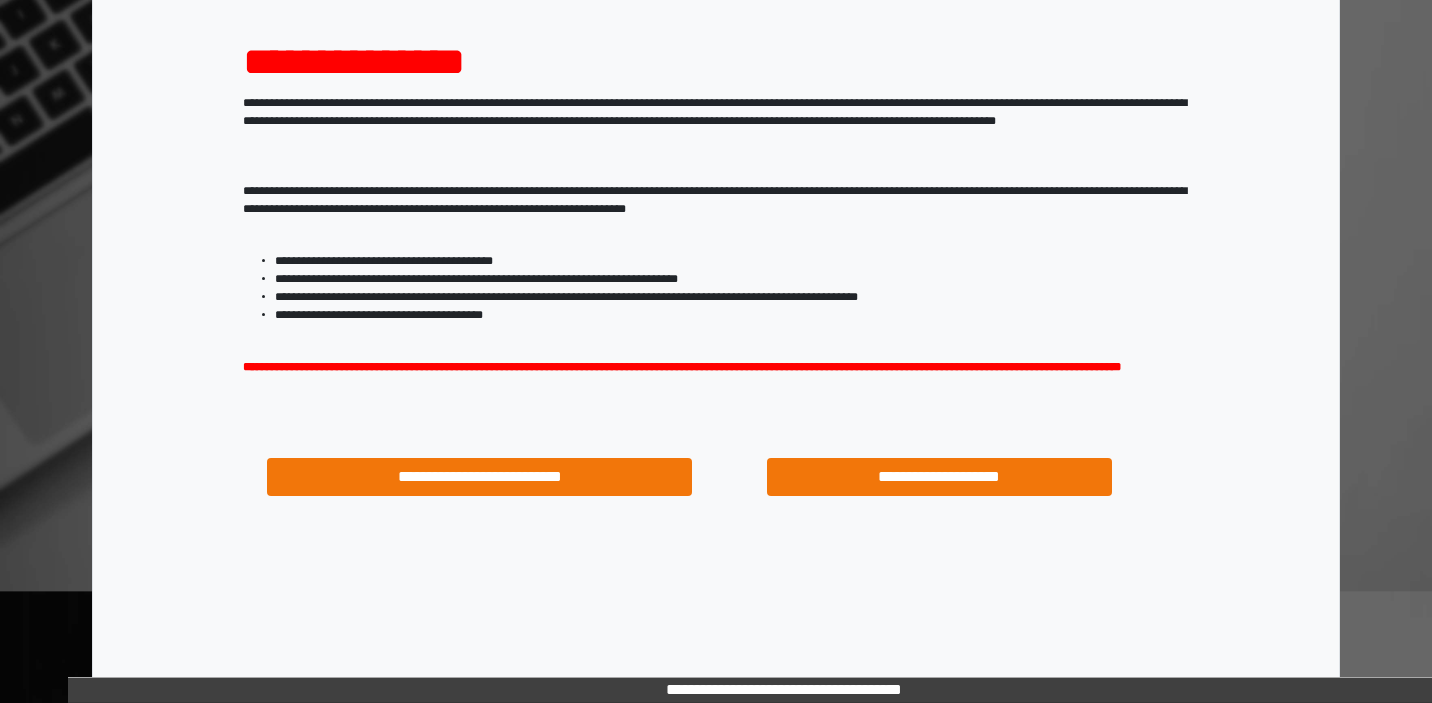 click on "**********" at bounding box center [939, 477] 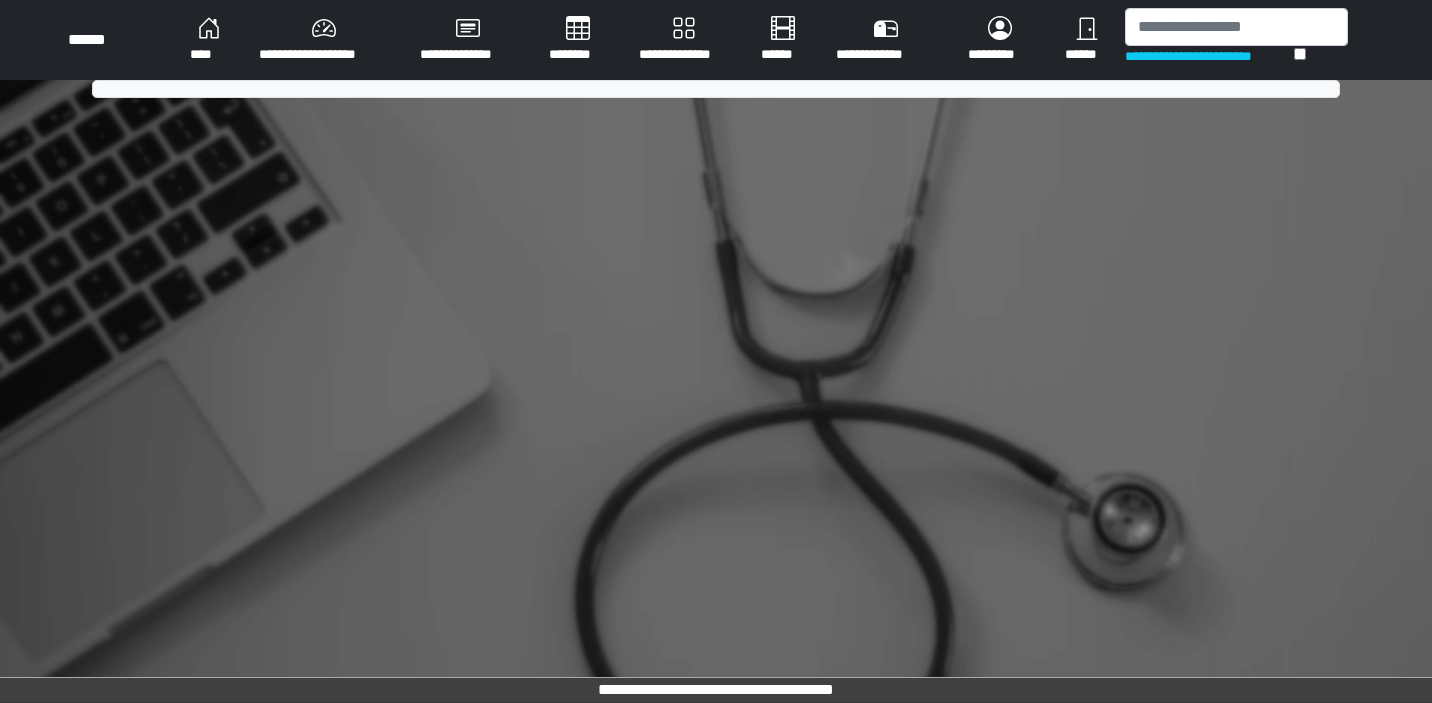 scroll, scrollTop: 0, scrollLeft: 0, axis: both 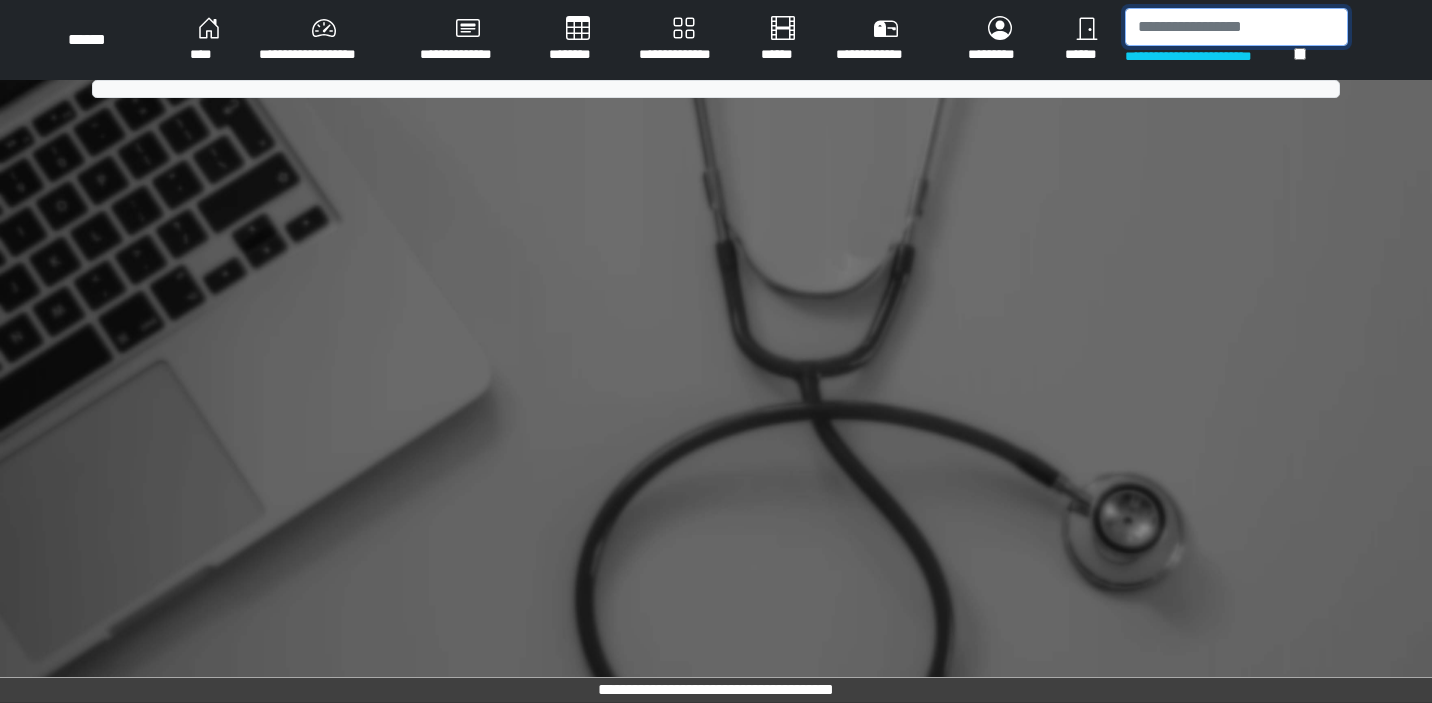 click at bounding box center (1236, 27) 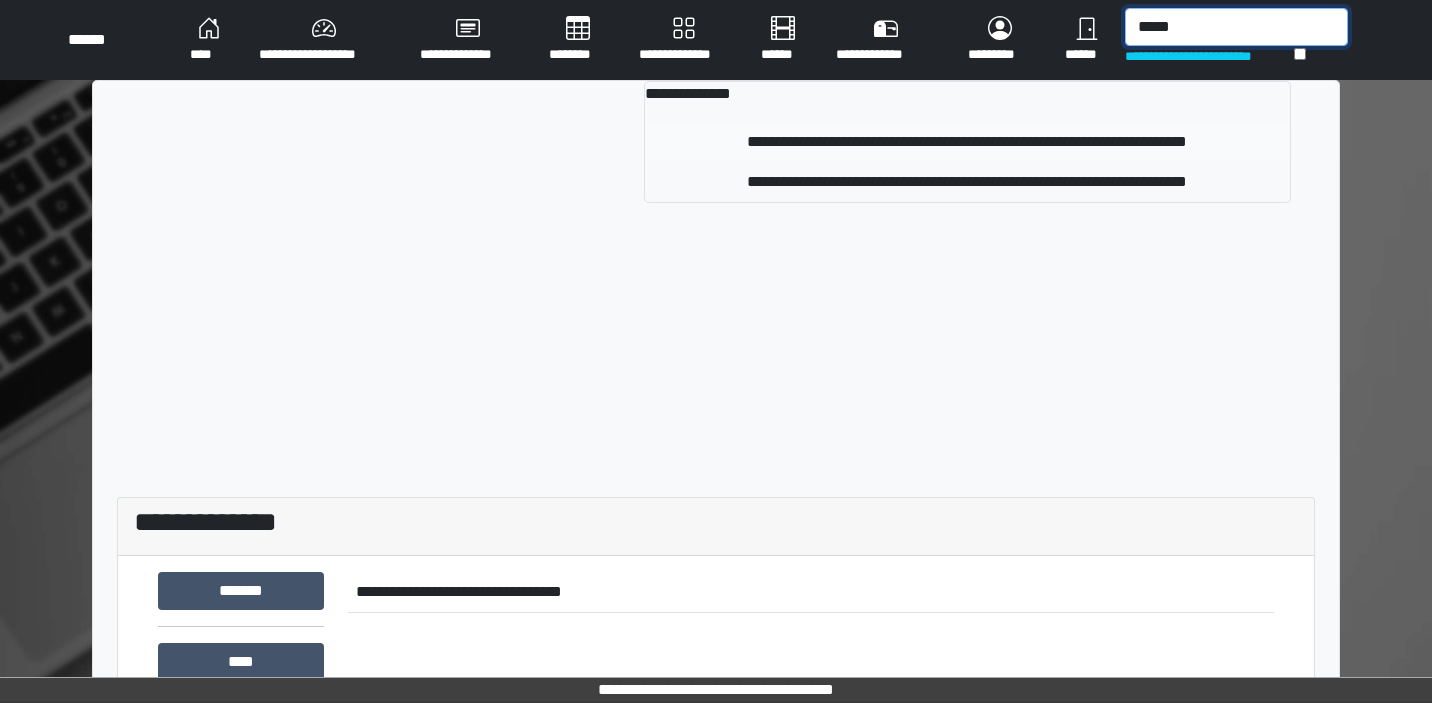 type on "*****" 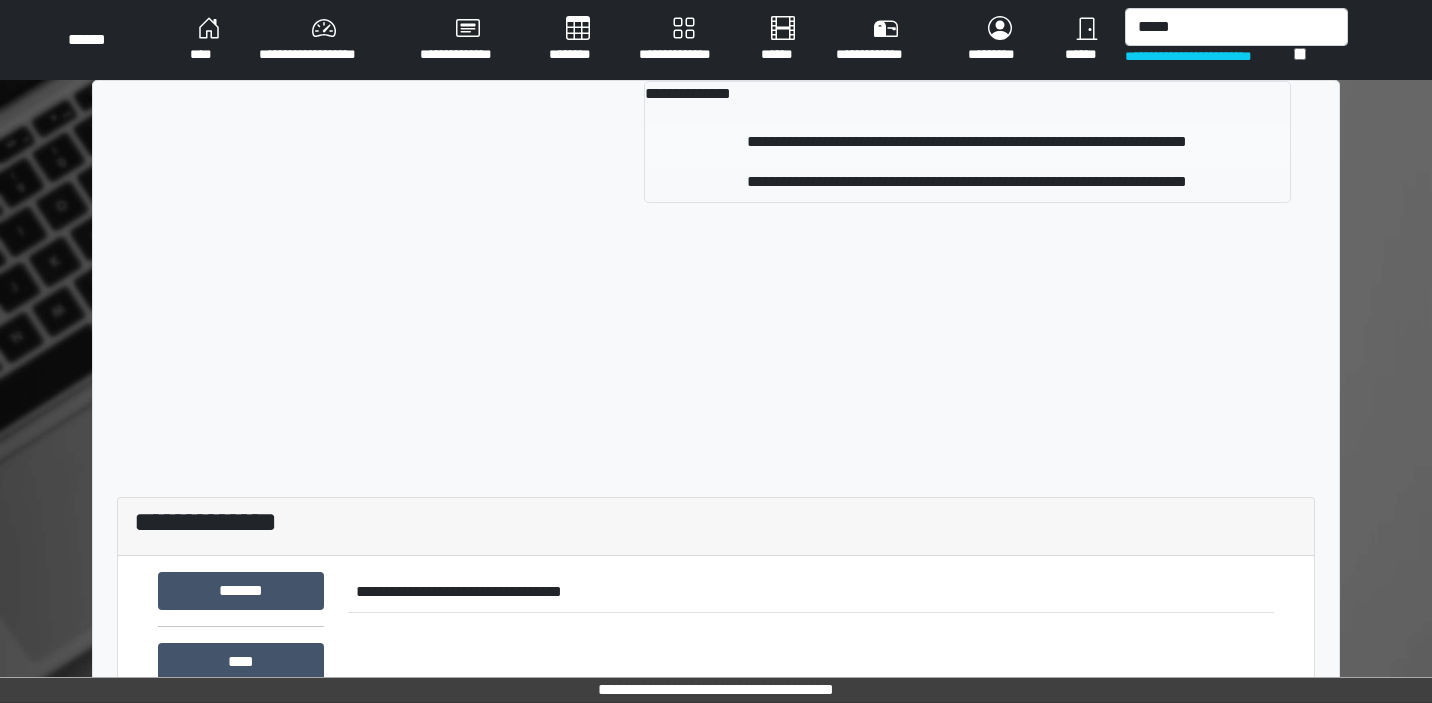 click on "**********" at bounding box center (967, 142) 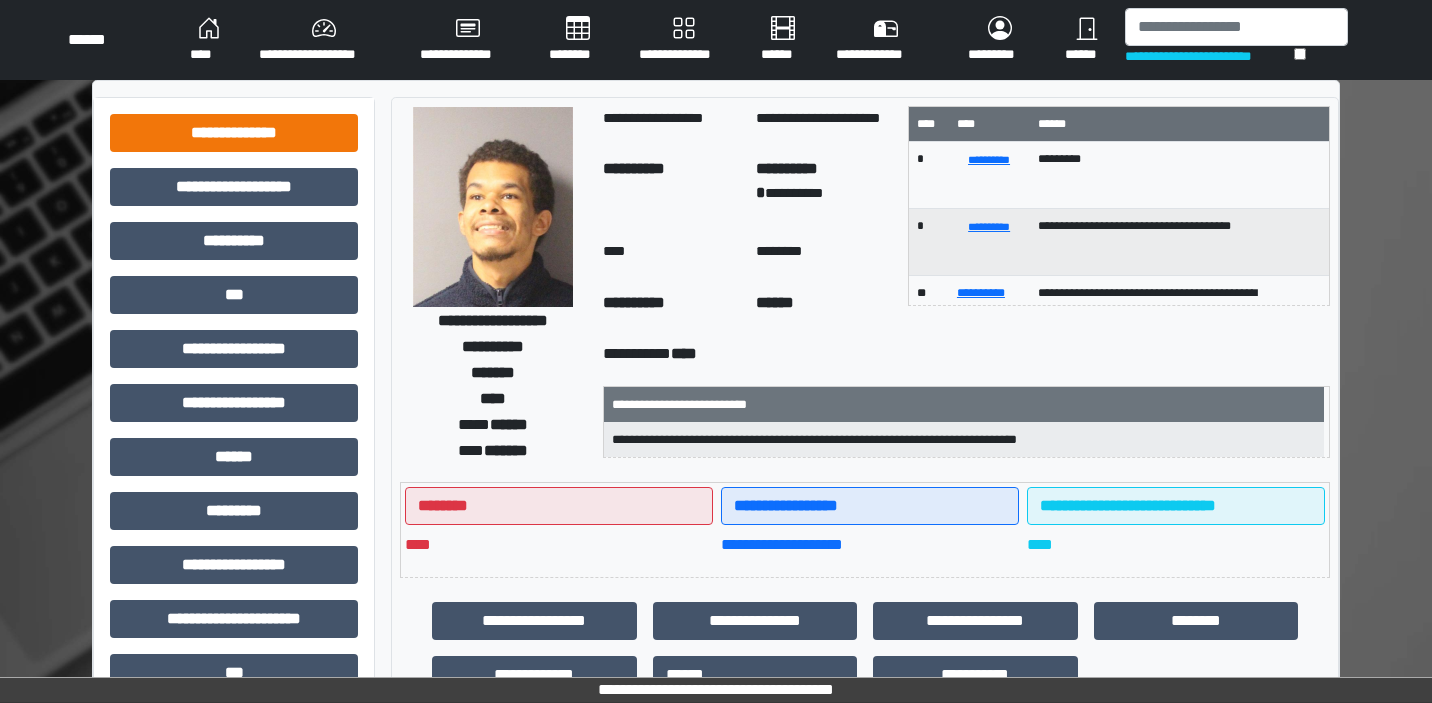 click on "**********" at bounding box center (234, 133) 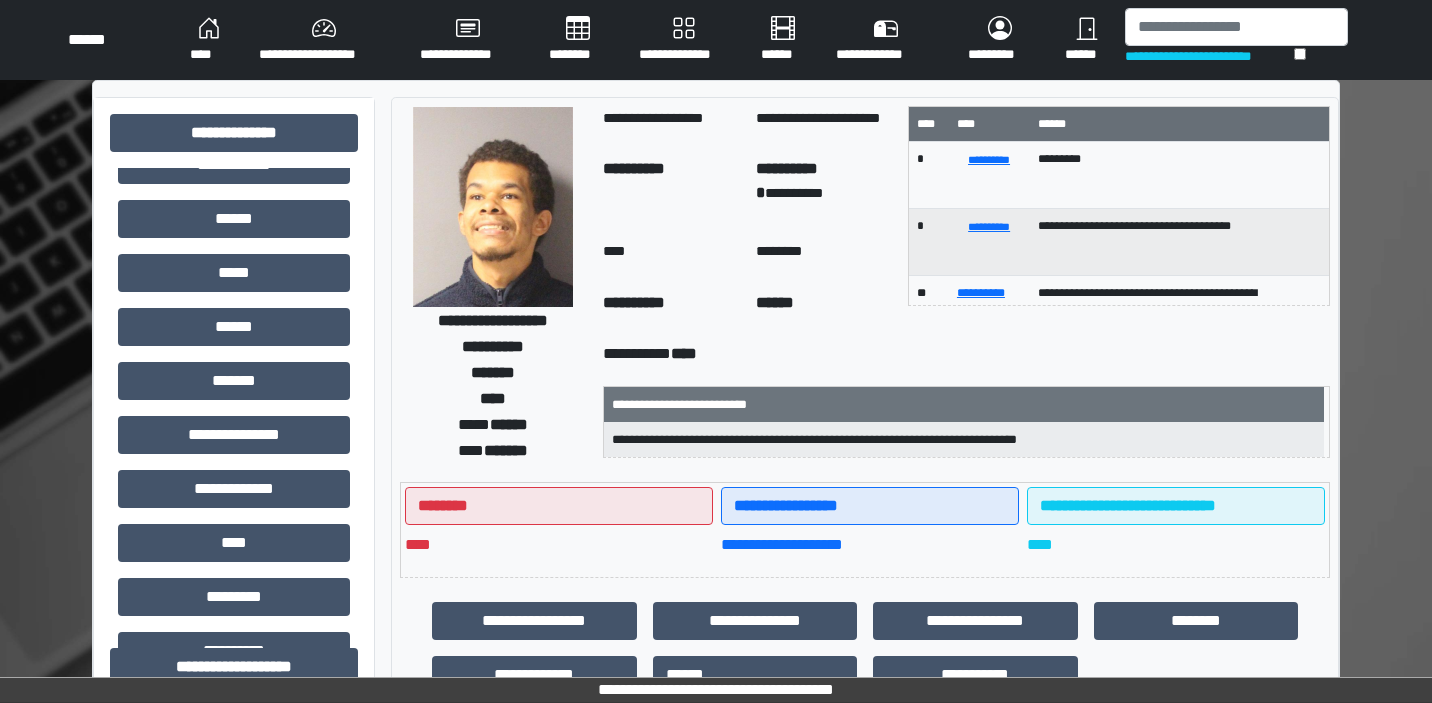 scroll, scrollTop: 344, scrollLeft: 0, axis: vertical 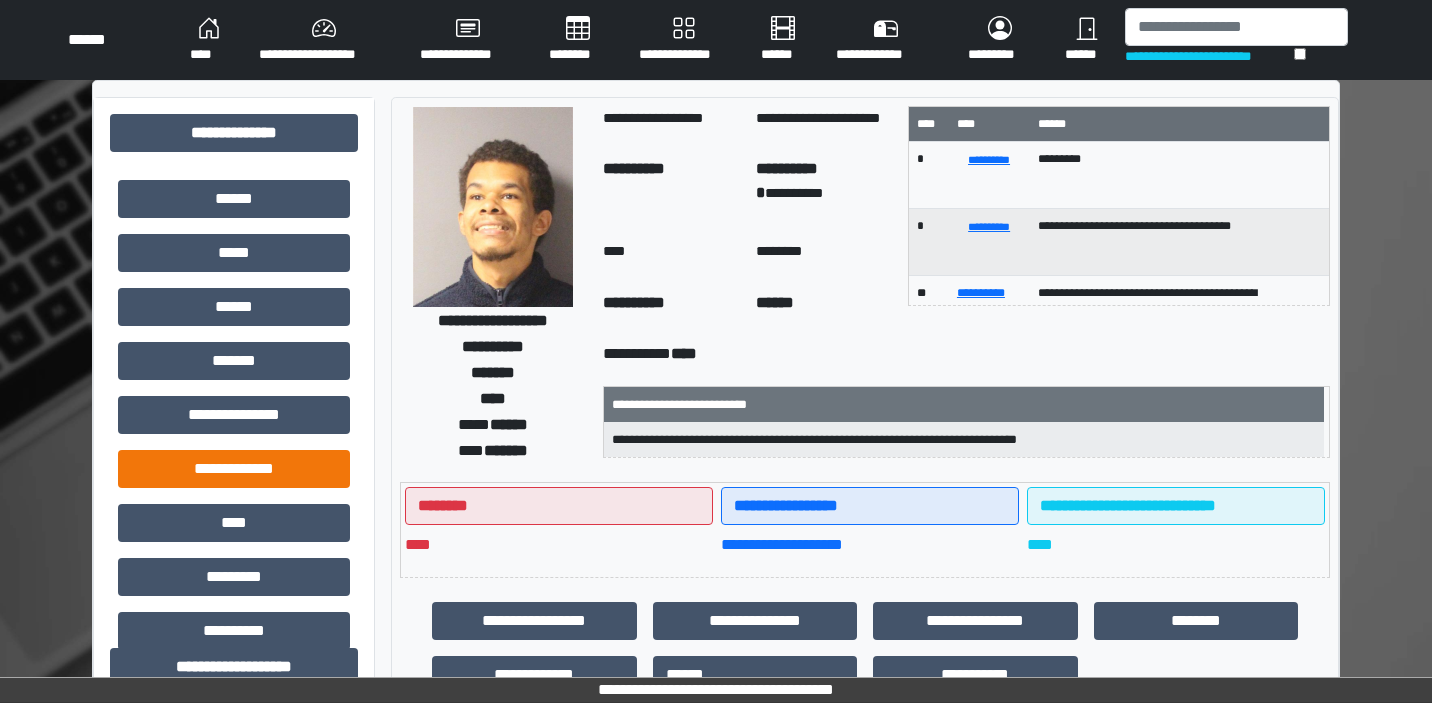click on "**********" at bounding box center (234, 469) 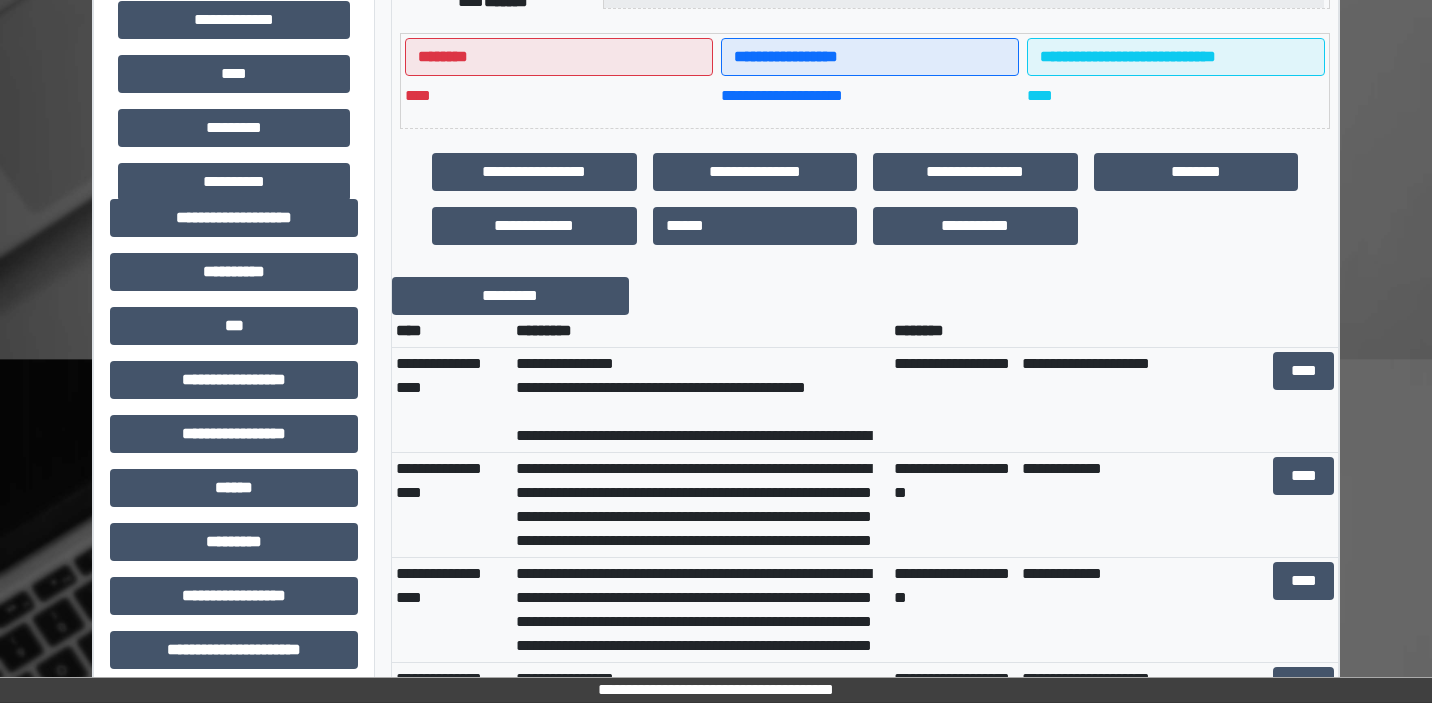 scroll, scrollTop: 471, scrollLeft: 0, axis: vertical 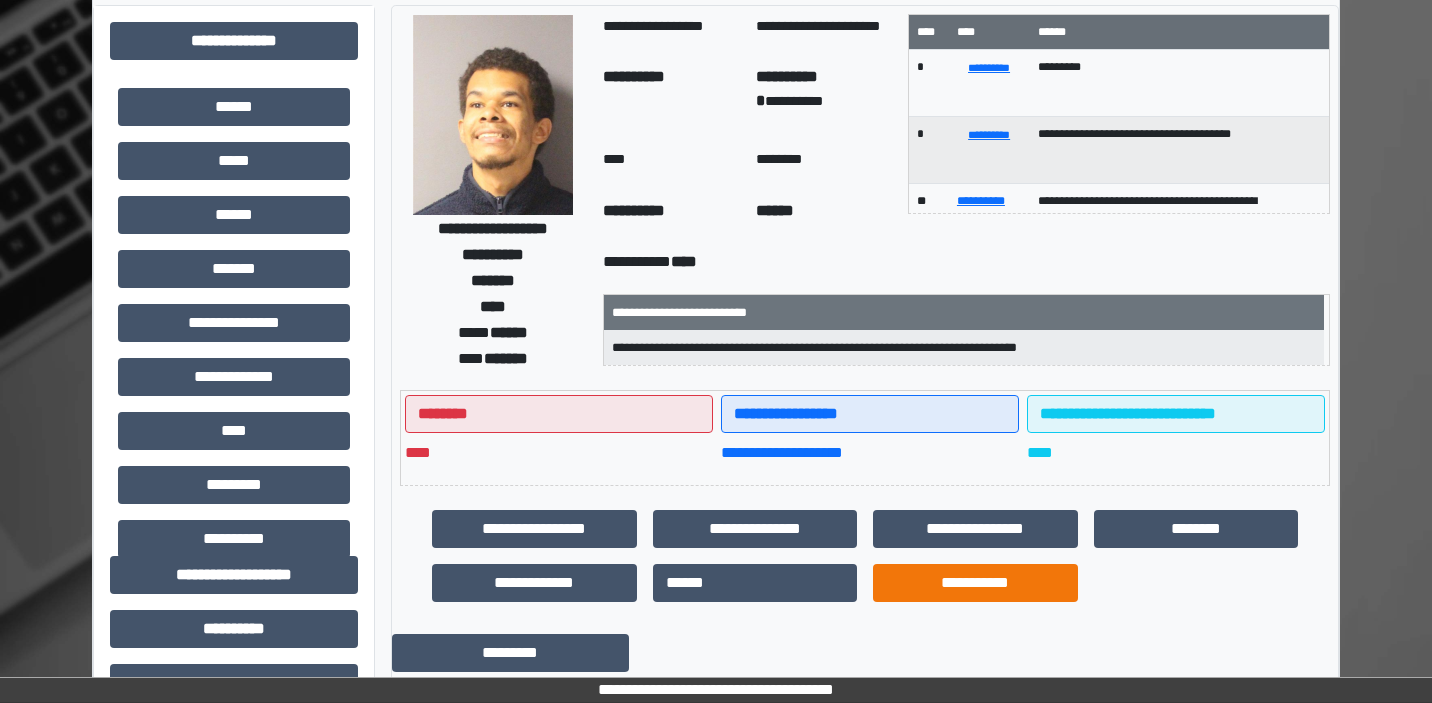 click on "**********" at bounding box center (975, 583) 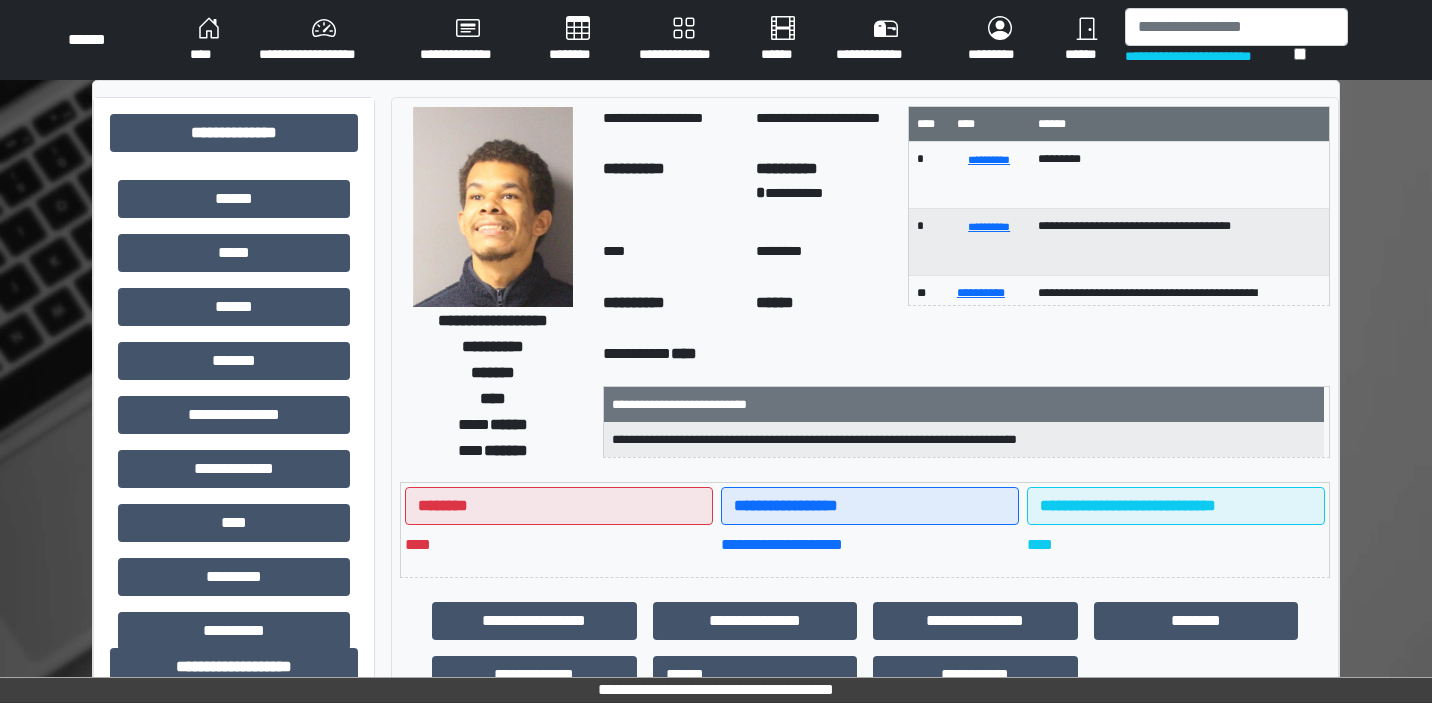 scroll, scrollTop: 0, scrollLeft: 0, axis: both 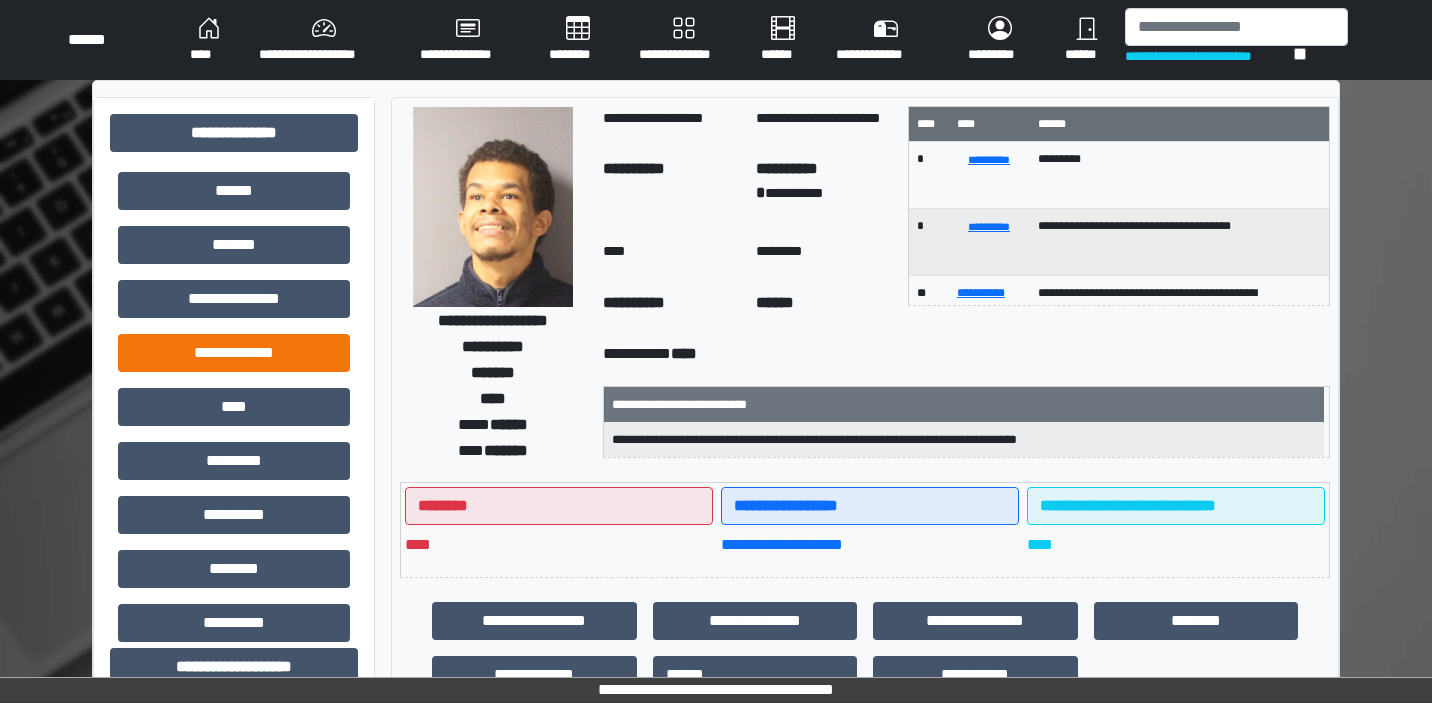 click on "**********" at bounding box center (234, 353) 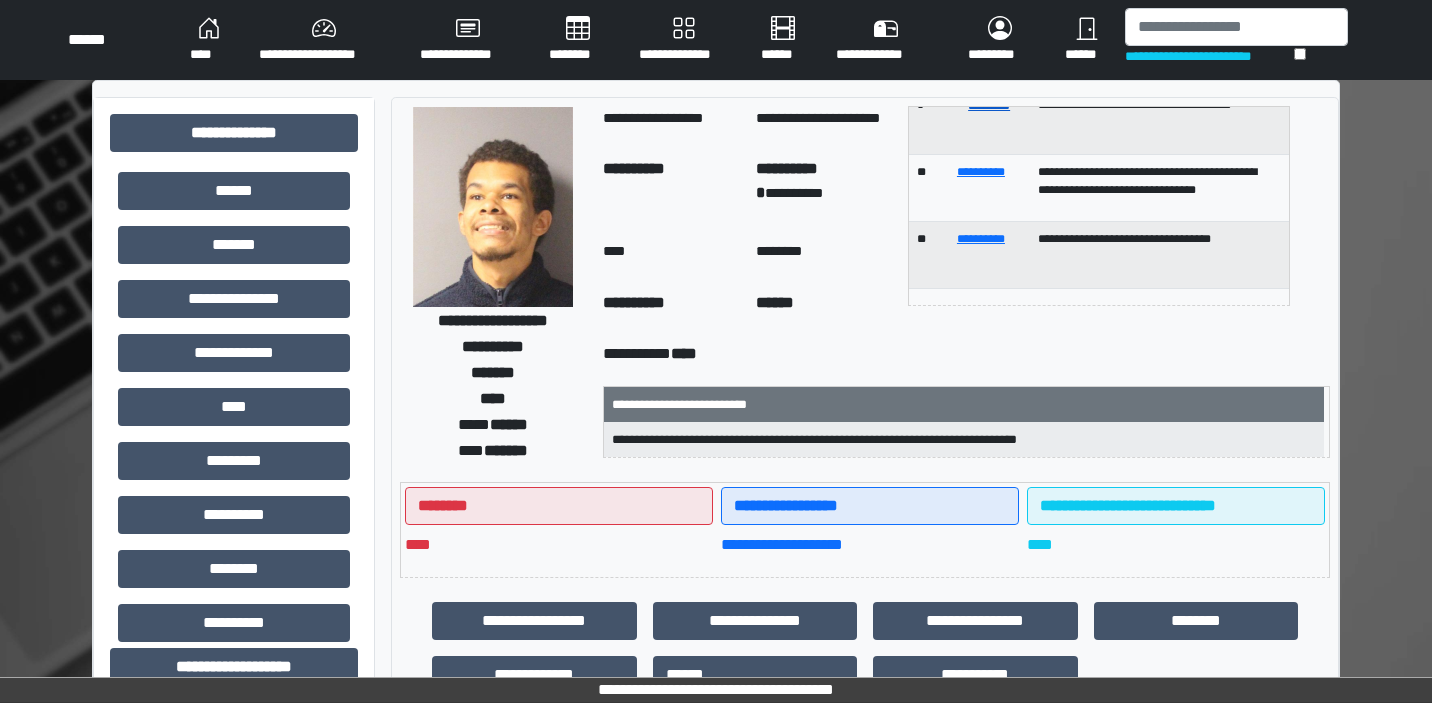 scroll, scrollTop: 121, scrollLeft: 0, axis: vertical 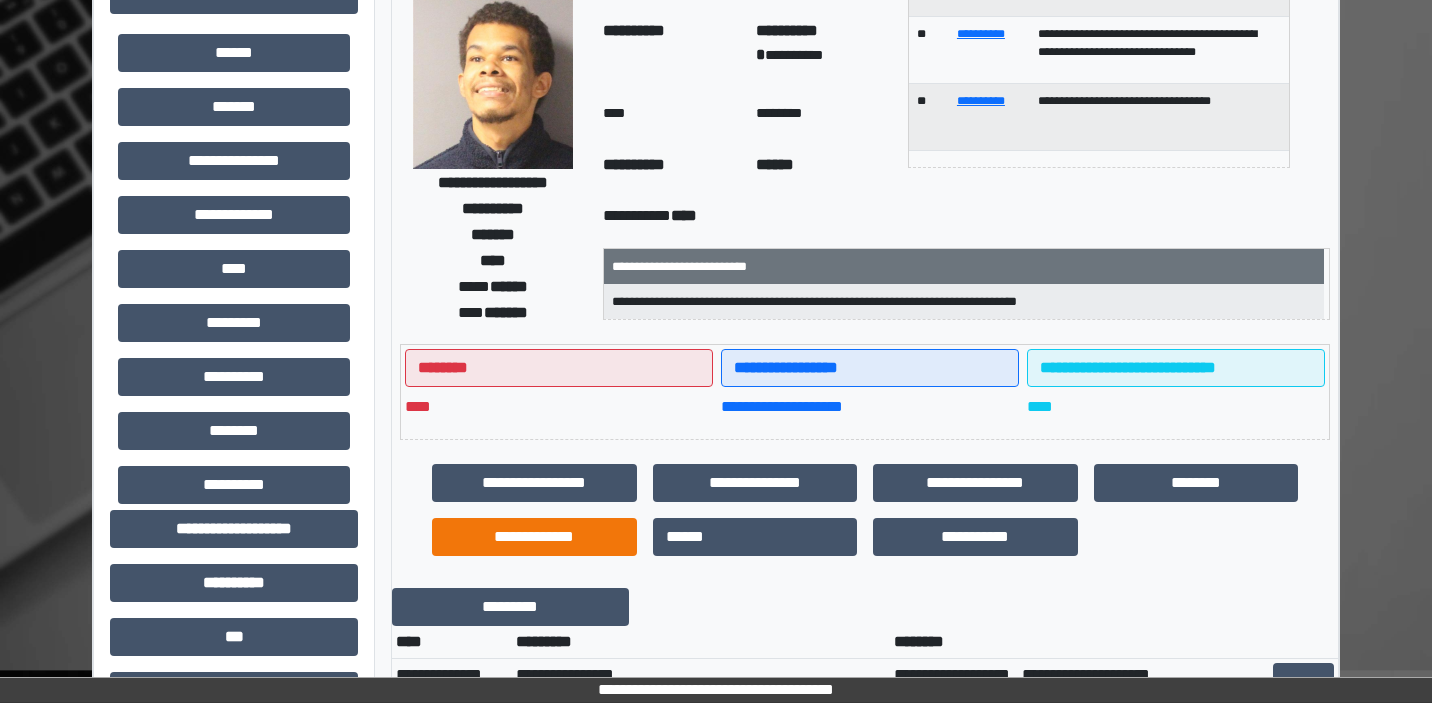 click on "**********" at bounding box center (534, 537) 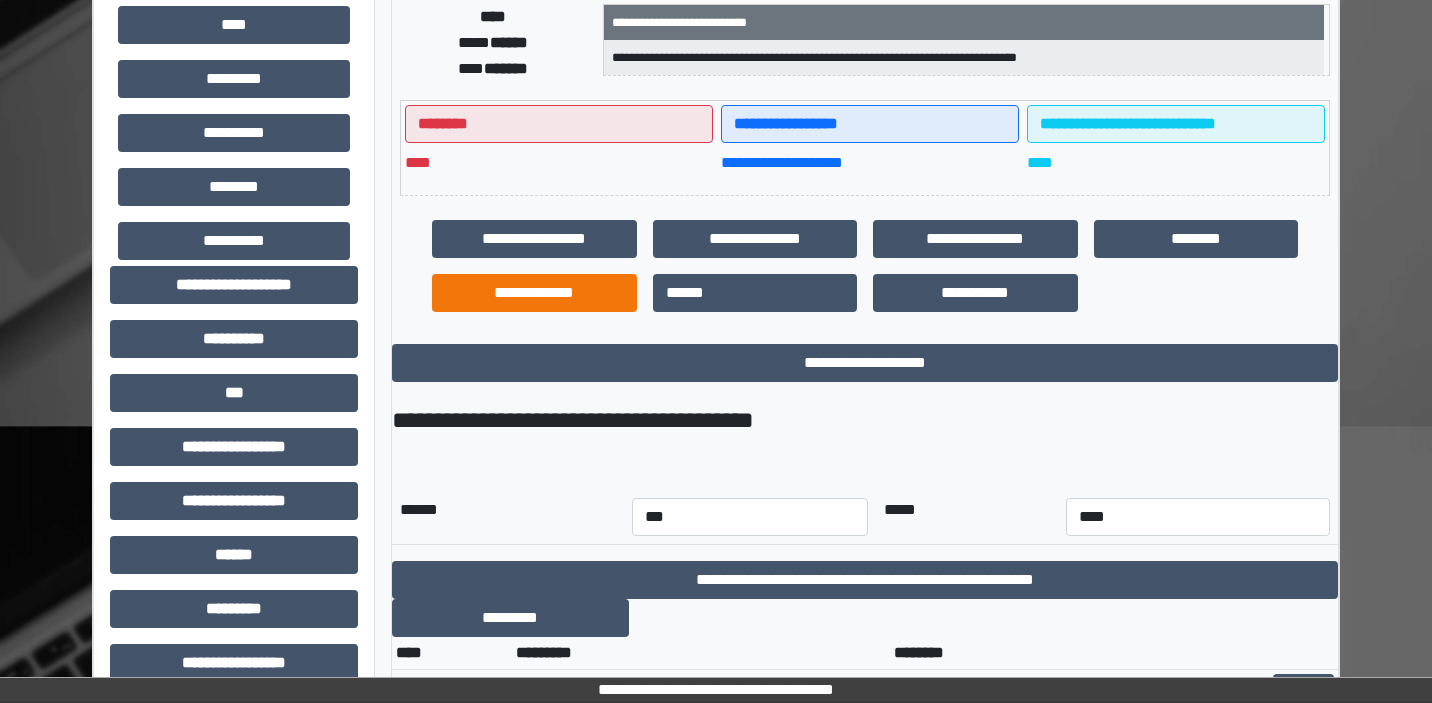 scroll, scrollTop: 402, scrollLeft: 0, axis: vertical 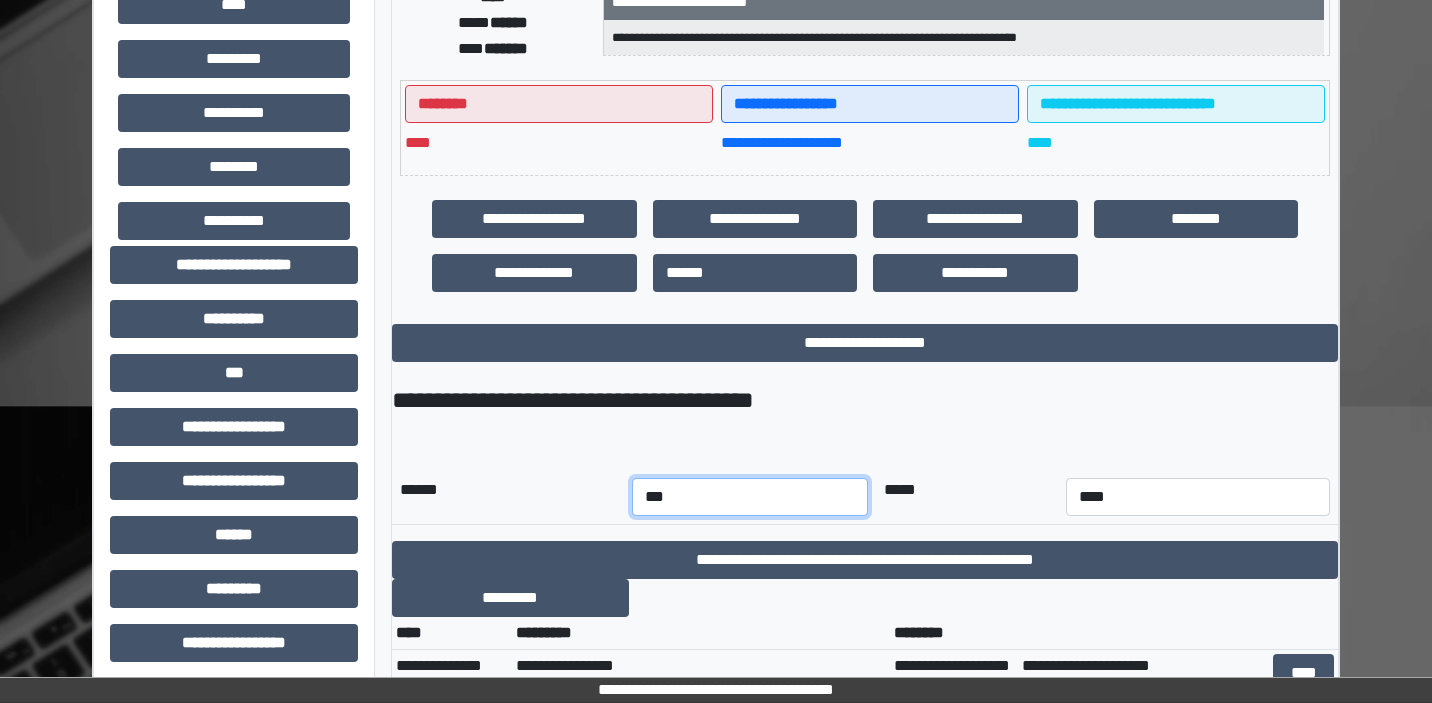 select on "*" 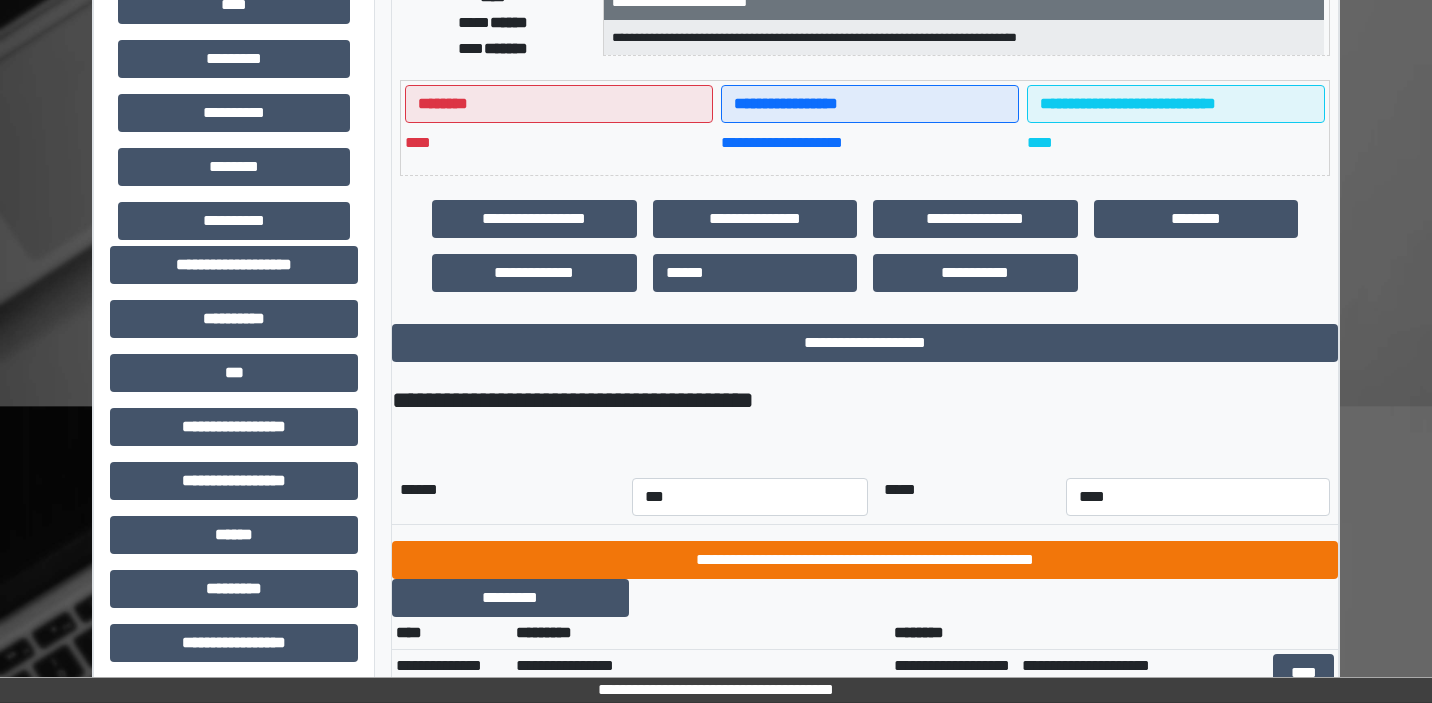 click on "**********" at bounding box center (865, 560) 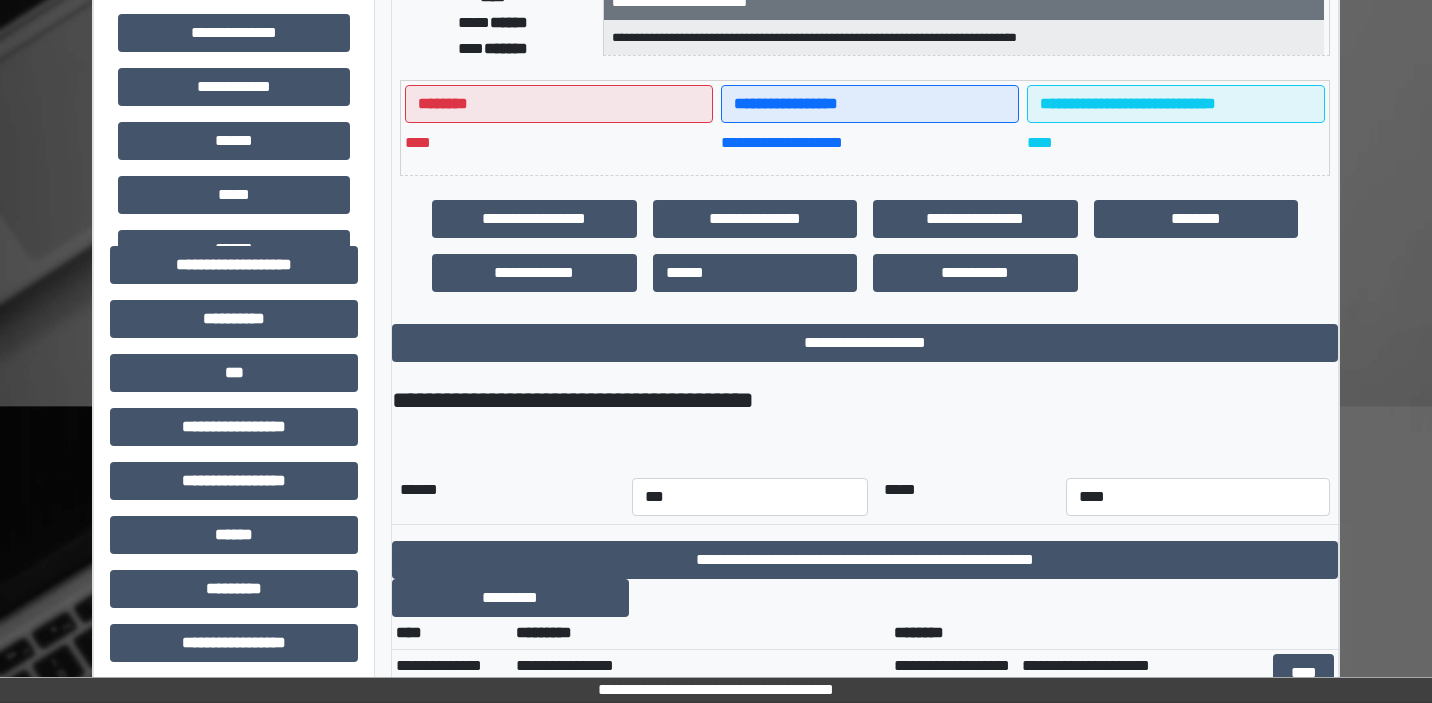 scroll, scrollTop: -1, scrollLeft: 0, axis: vertical 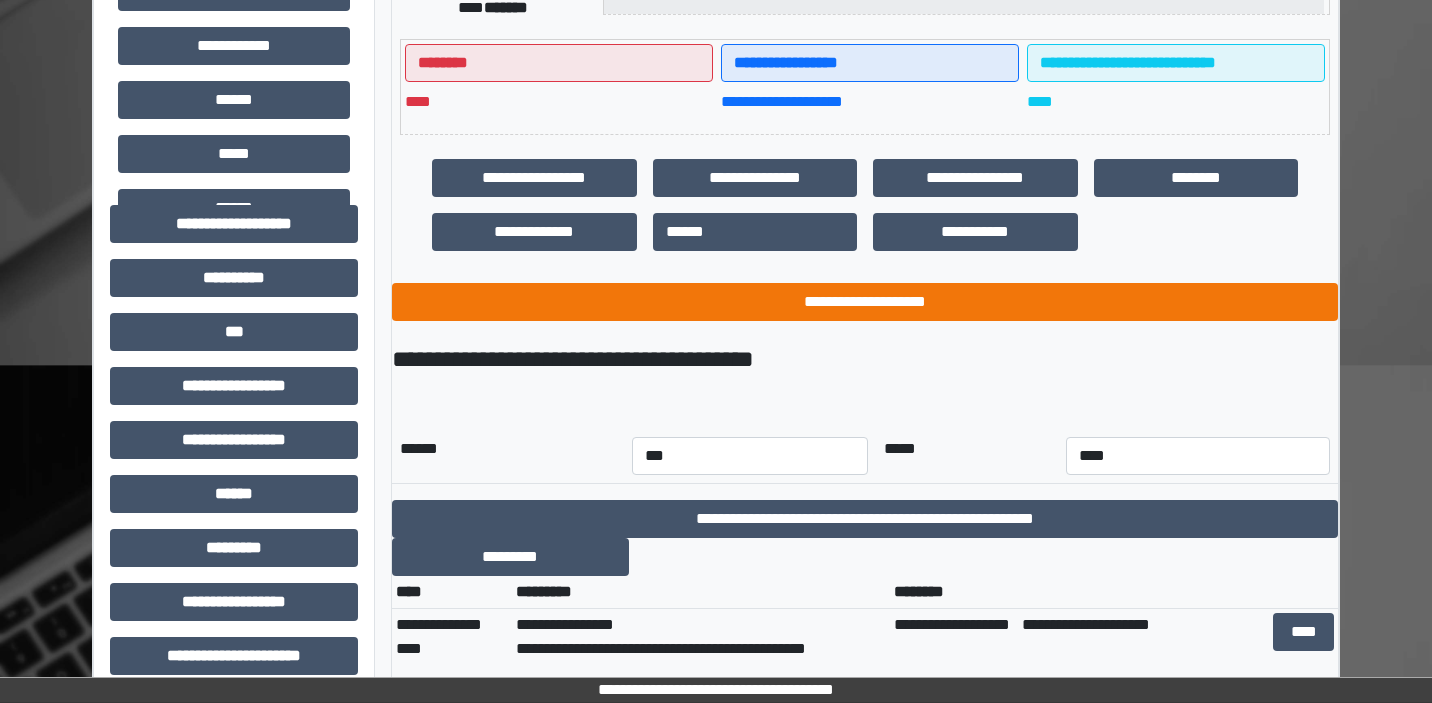 click on "**********" at bounding box center (865, 302) 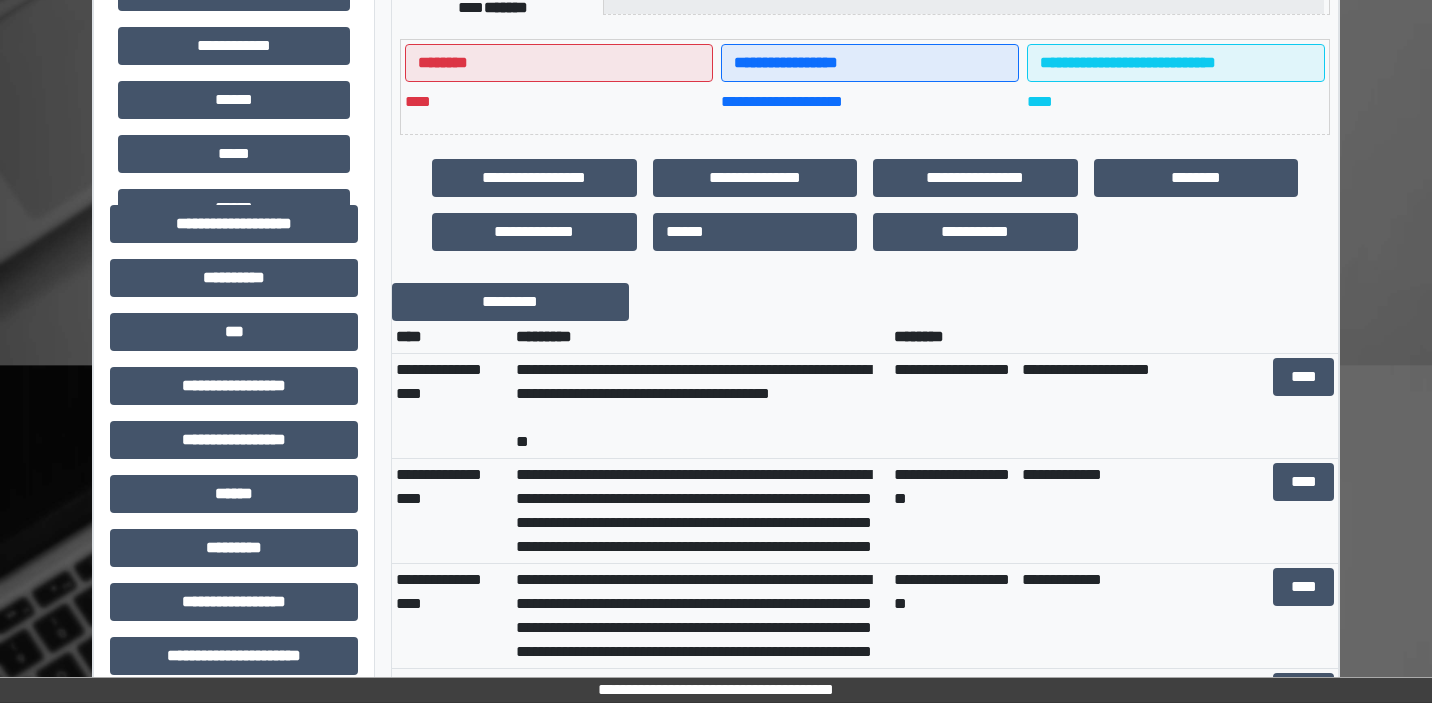 scroll, scrollTop: 696, scrollLeft: 0, axis: vertical 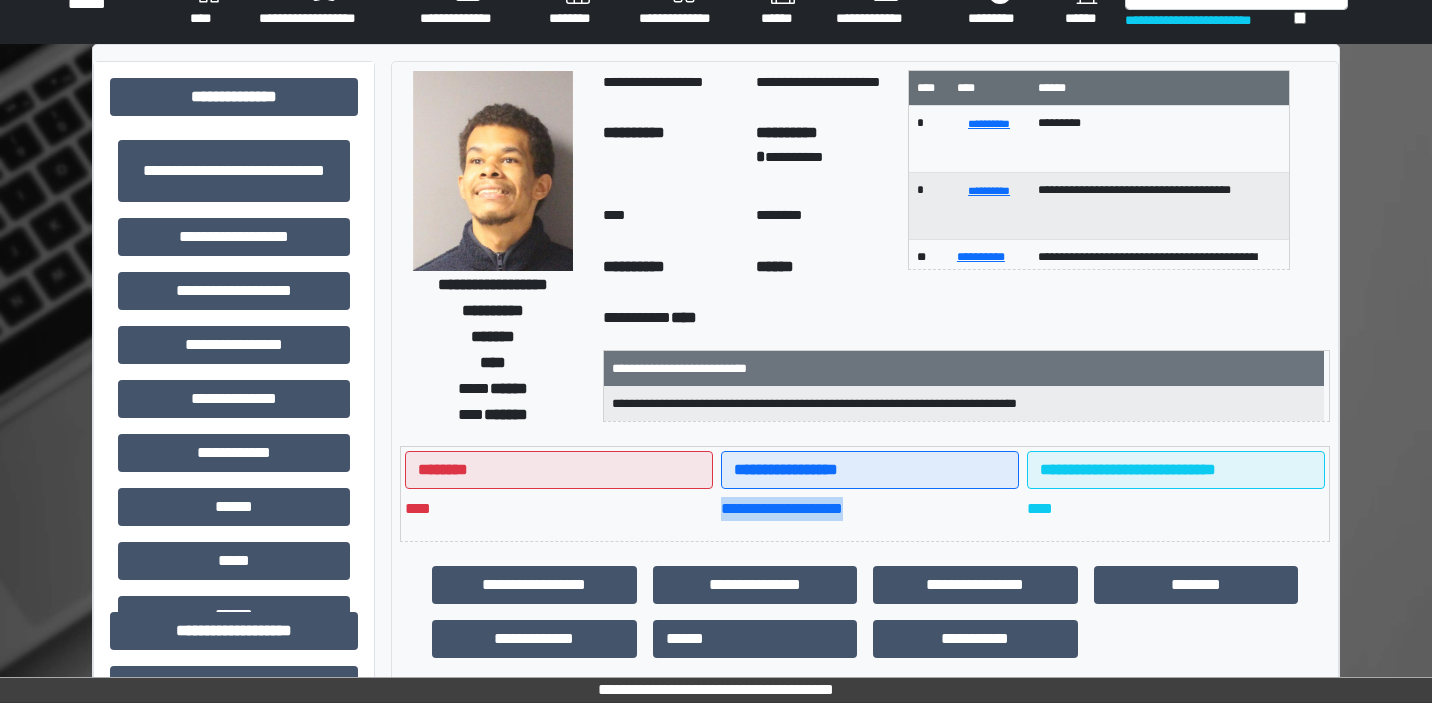 drag, startPoint x: 888, startPoint y: 509, endPoint x: 721, endPoint y: 509, distance: 167 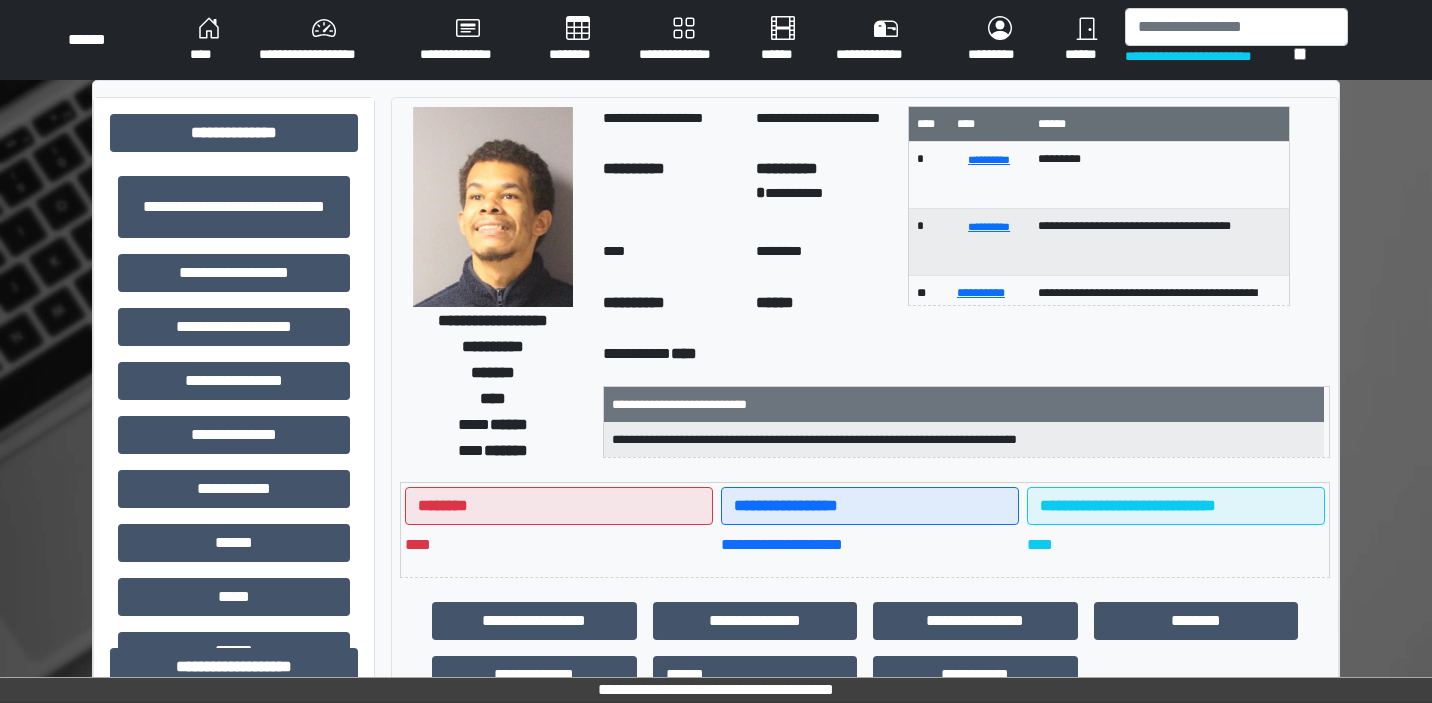 scroll, scrollTop: 0, scrollLeft: 0, axis: both 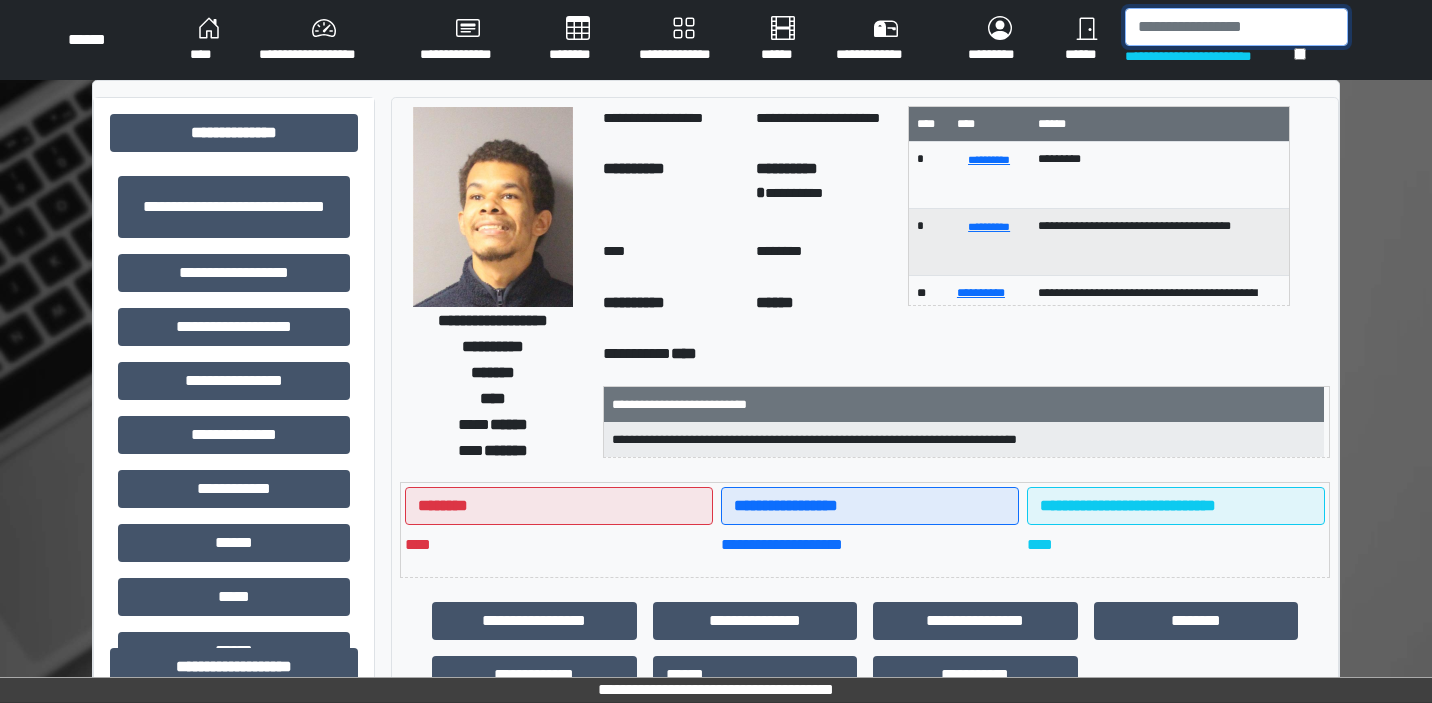 click at bounding box center (1236, 27) 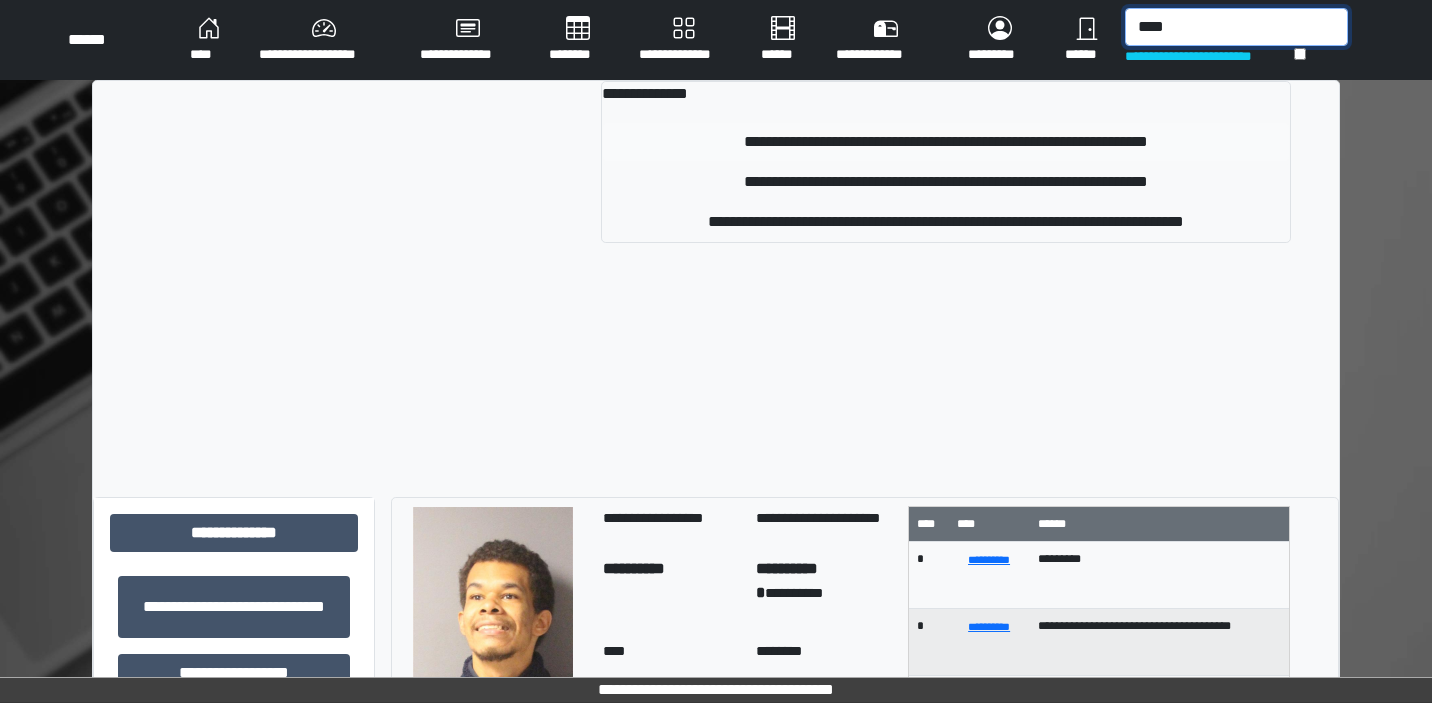 type on "****" 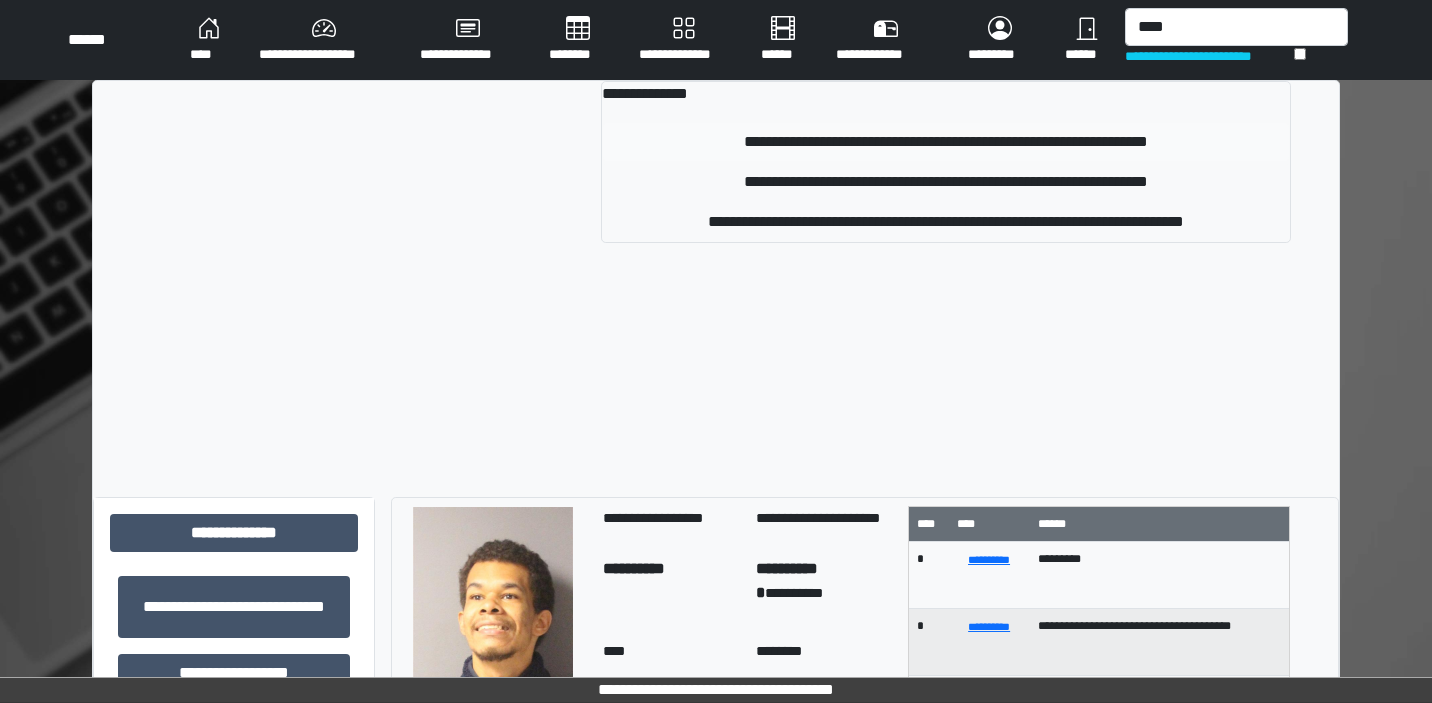 click on "**********" at bounding box center (946, 142) 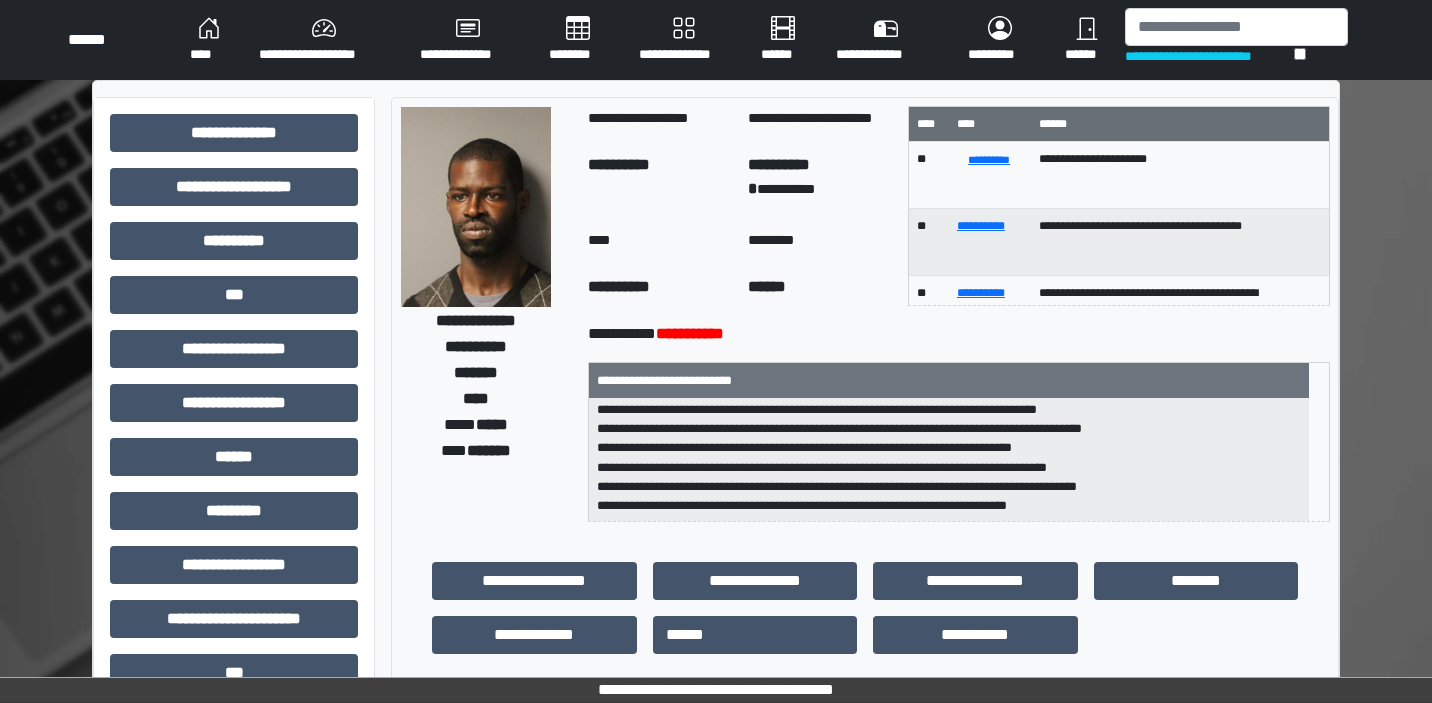 scroll, scrollTop: 119, scrollLeft: 0, axis: vertical 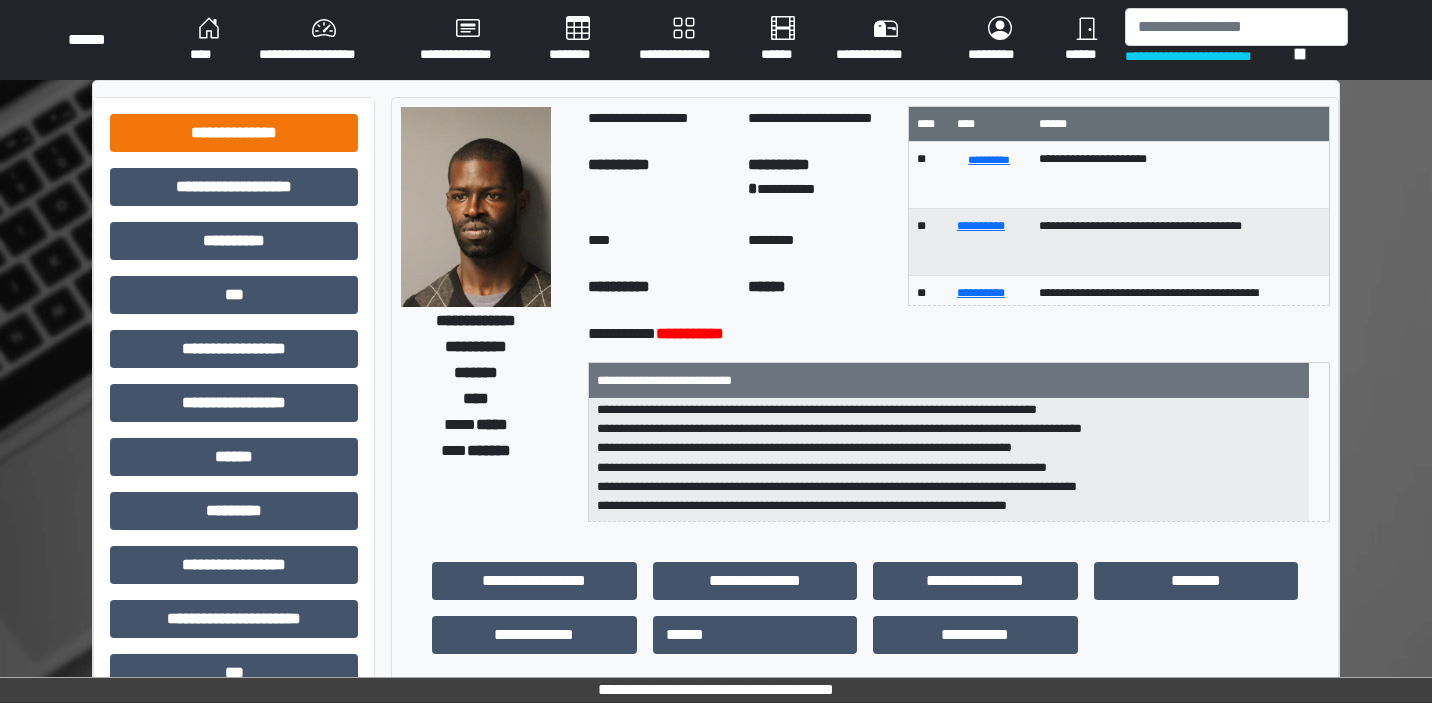 click on "**********" at bounding box center (234, 133) 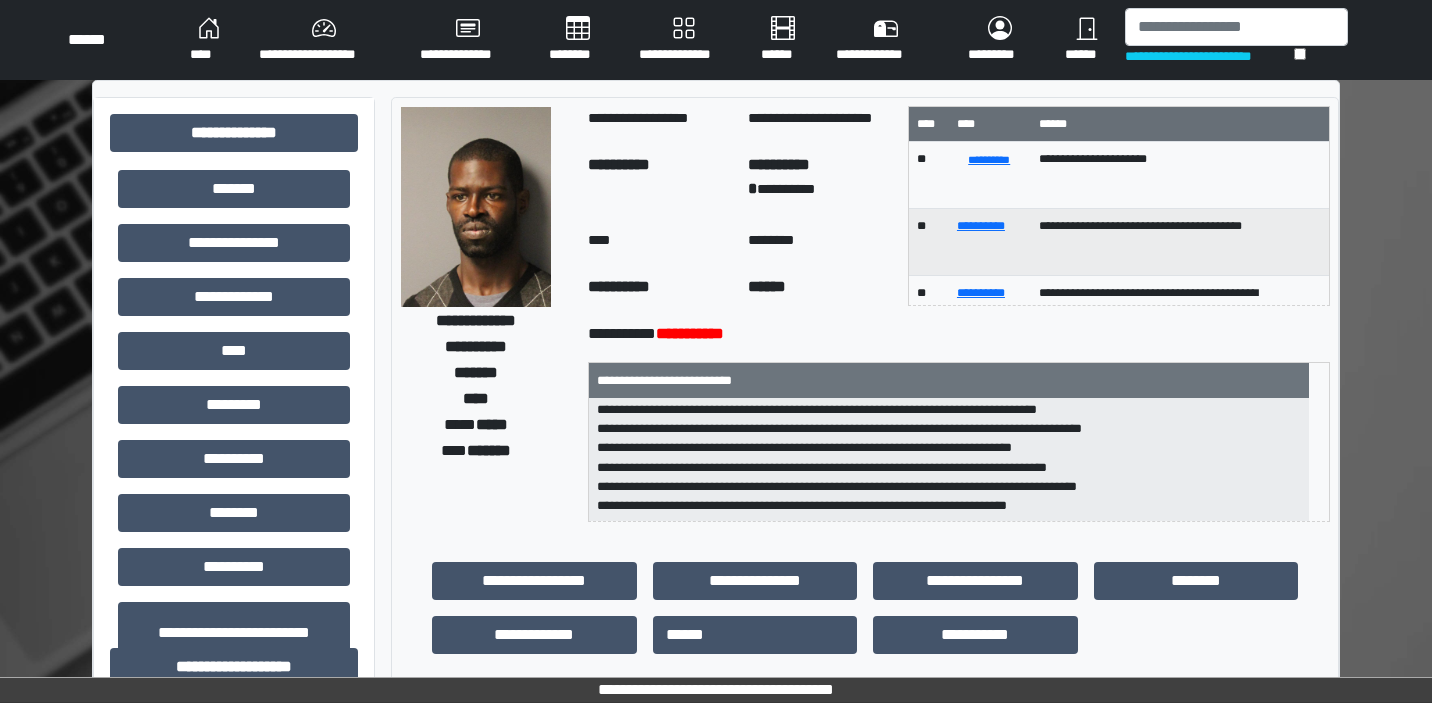 scroll, scrollTop: 578, scrollLeft: 0, axis: vertical 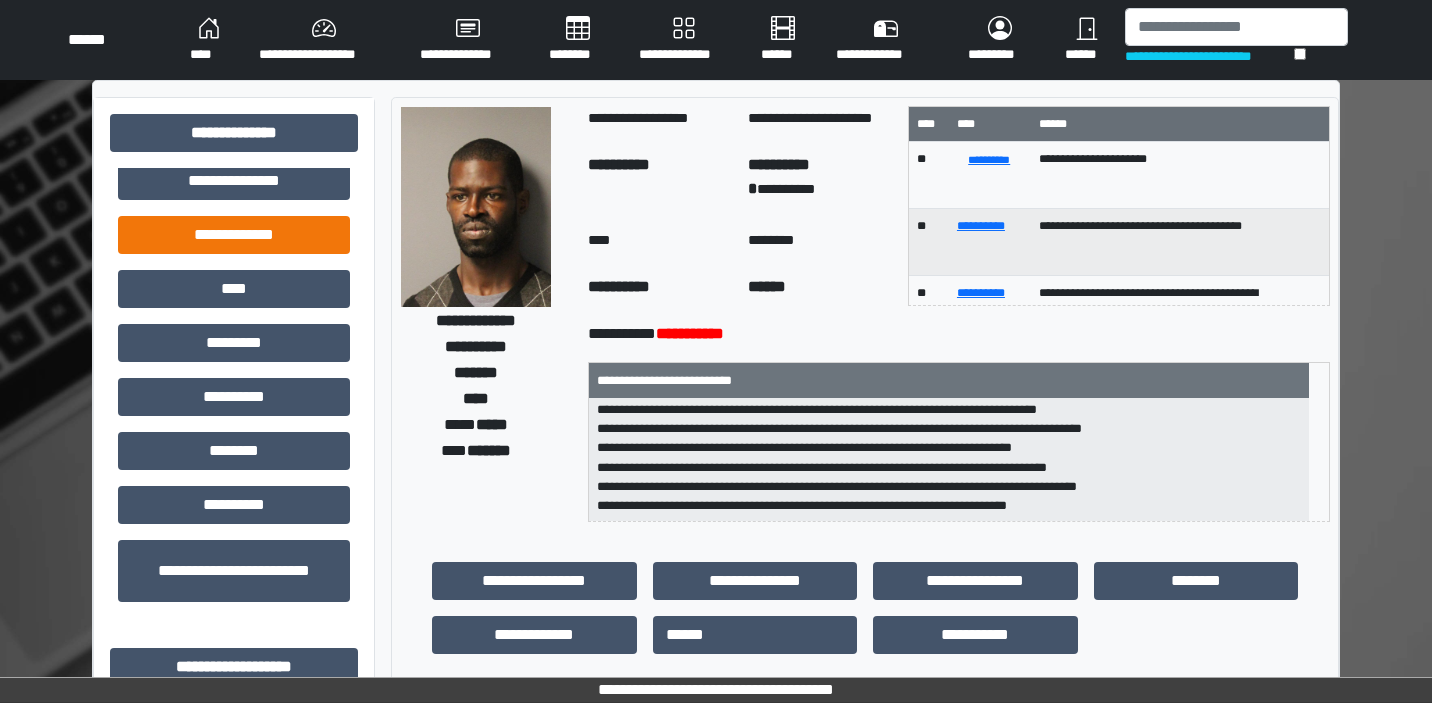 click on "**********" at bounding box center (234, 235) 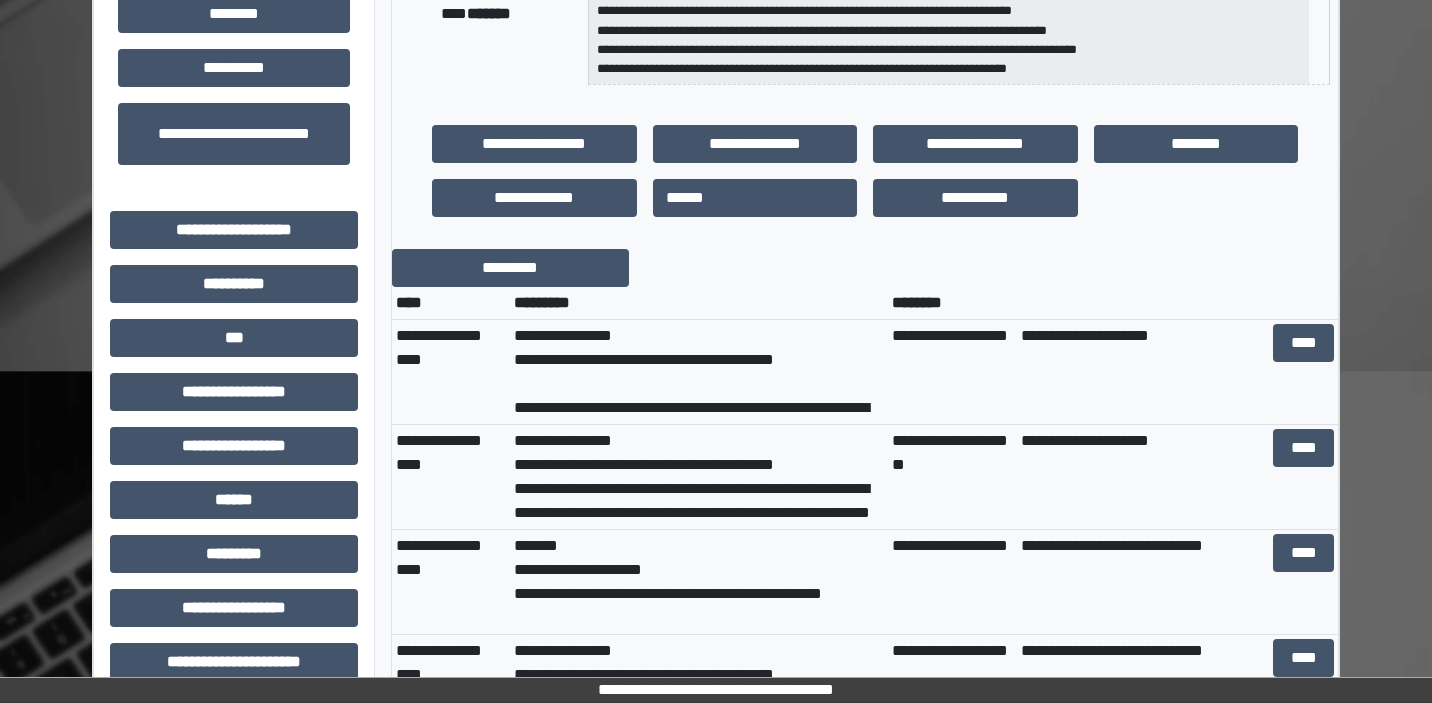 scroll, scrollTop: 450, scrollLeft: 0, axis: vertical 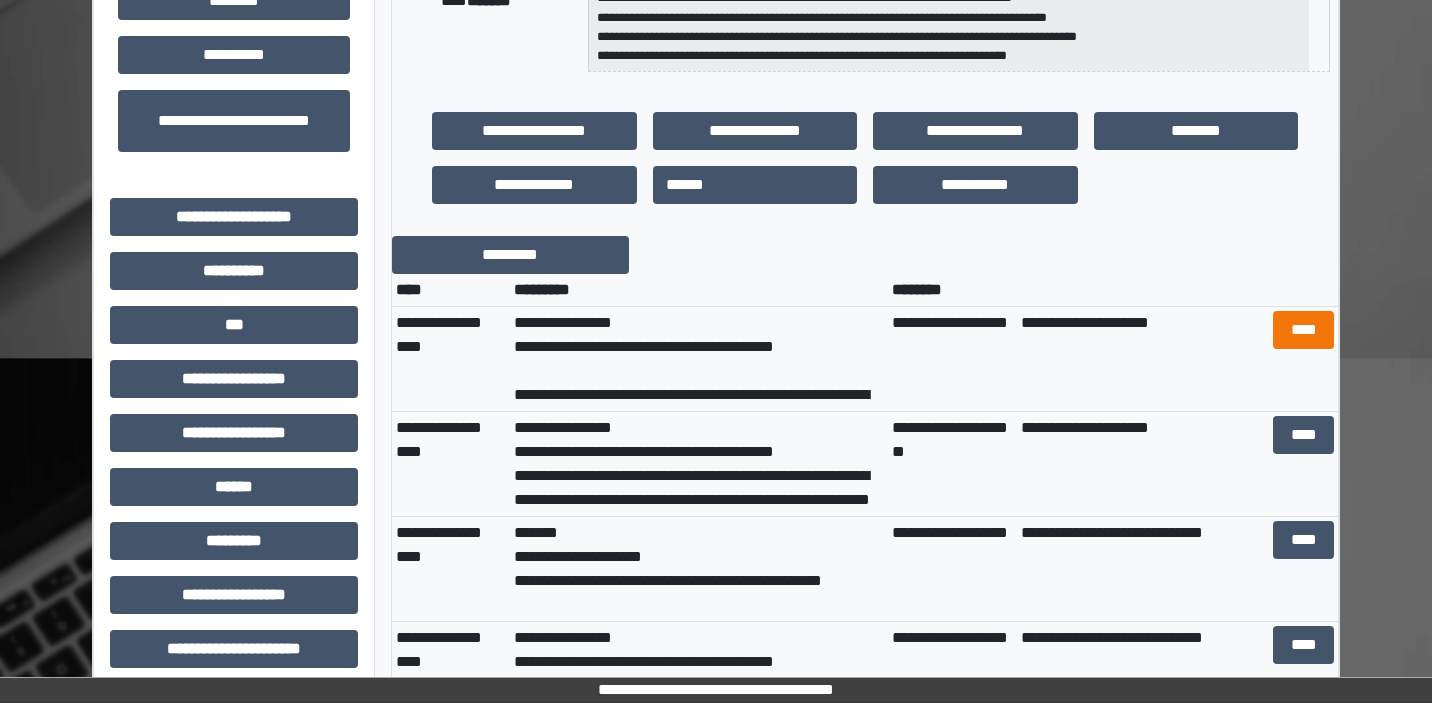 click on "****" at bounding box center [1303, 330] 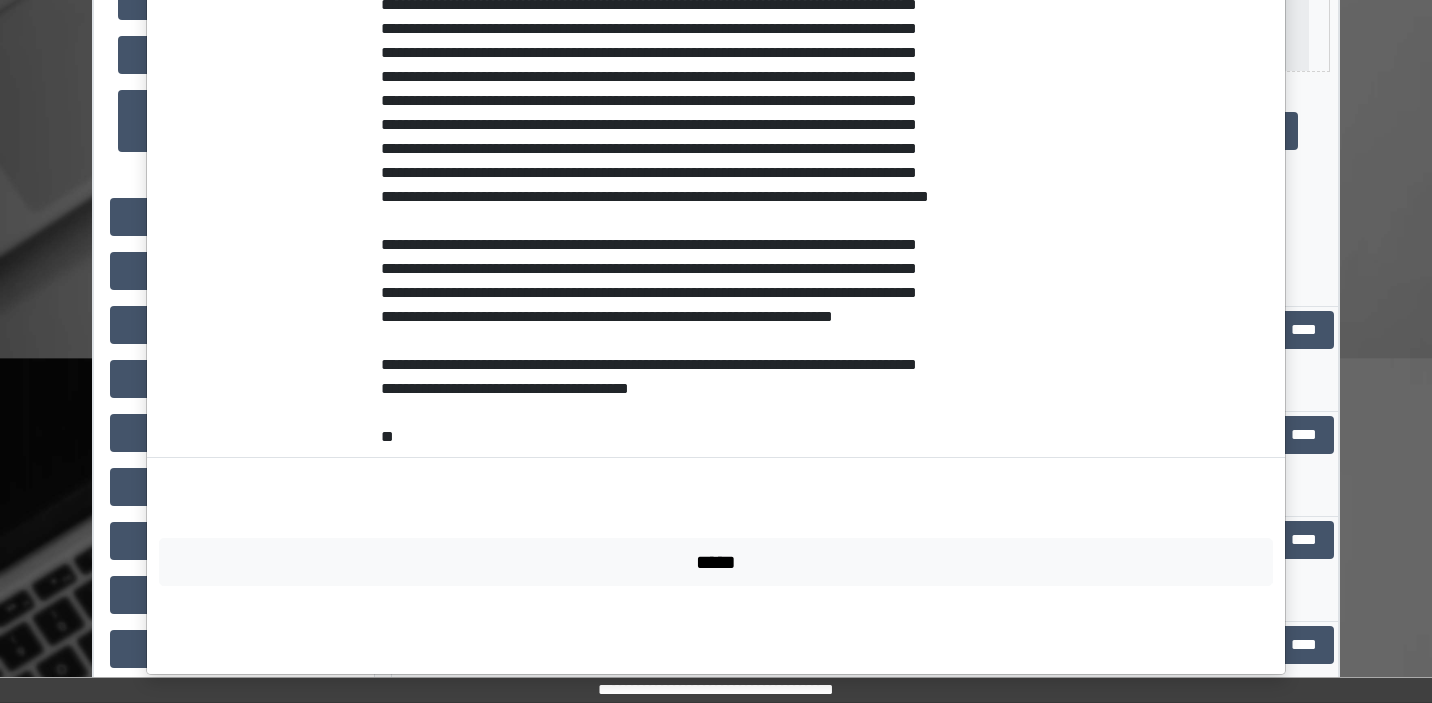 scroll, scrollTop: 468, scrollLeft: 0, axis: vertical 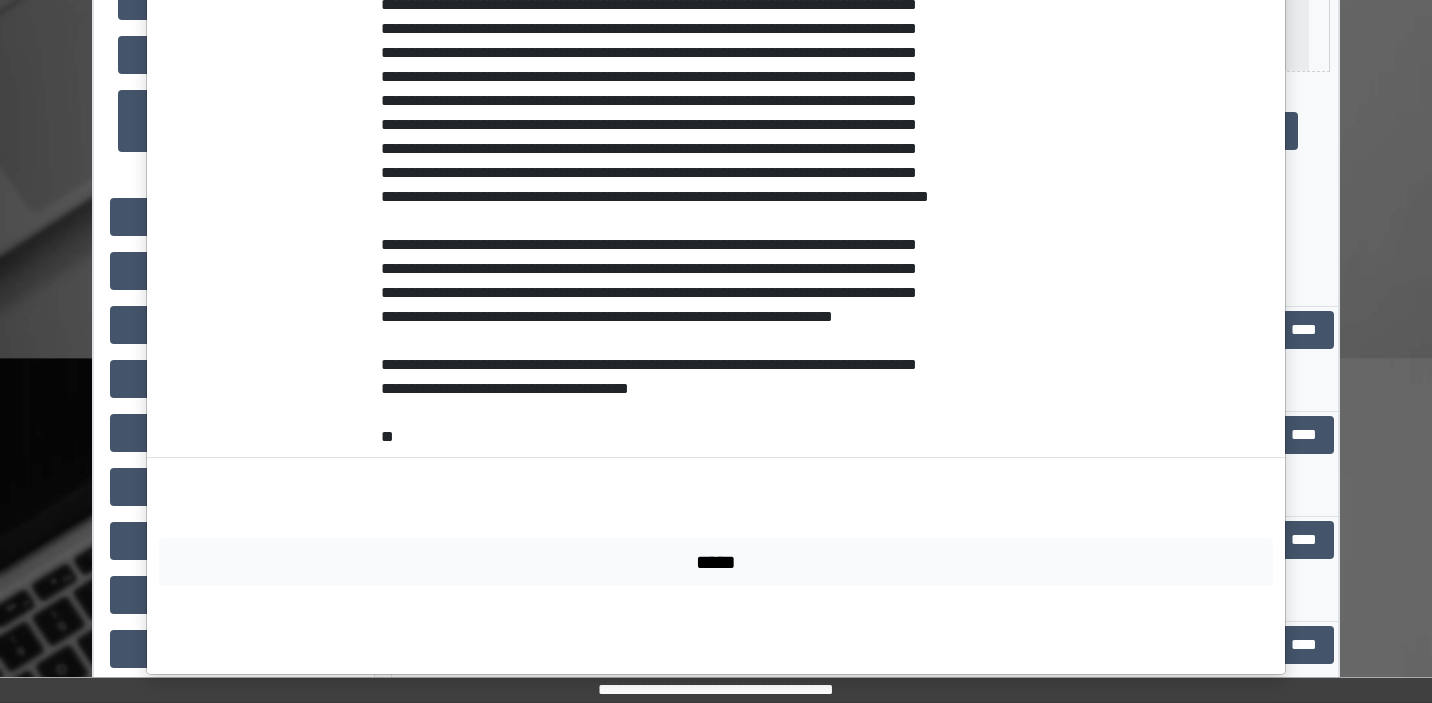 click on "*****" at bounding box center (716, 562) 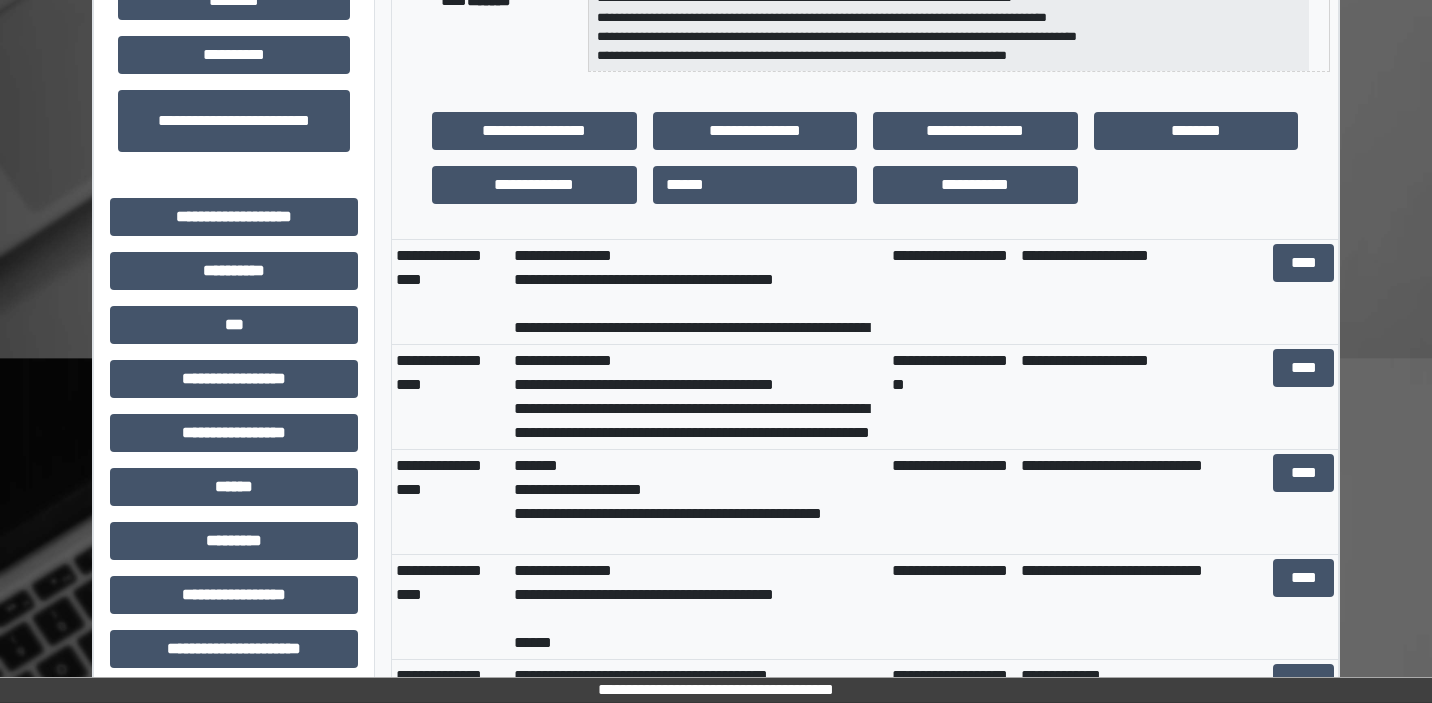 scroll, scrollTop: 68, scrollLeft: 0, axis: vertical 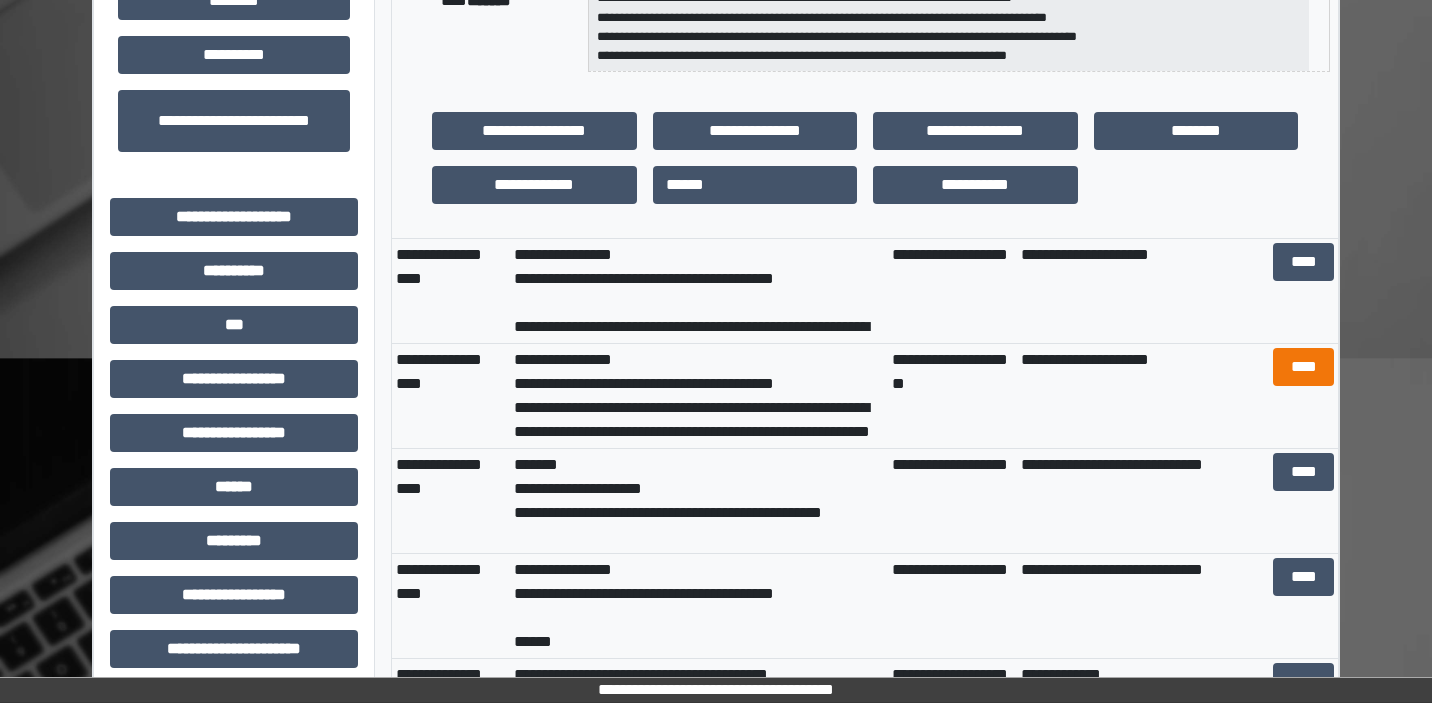 click on "****" at bounding box center [1303, 367] 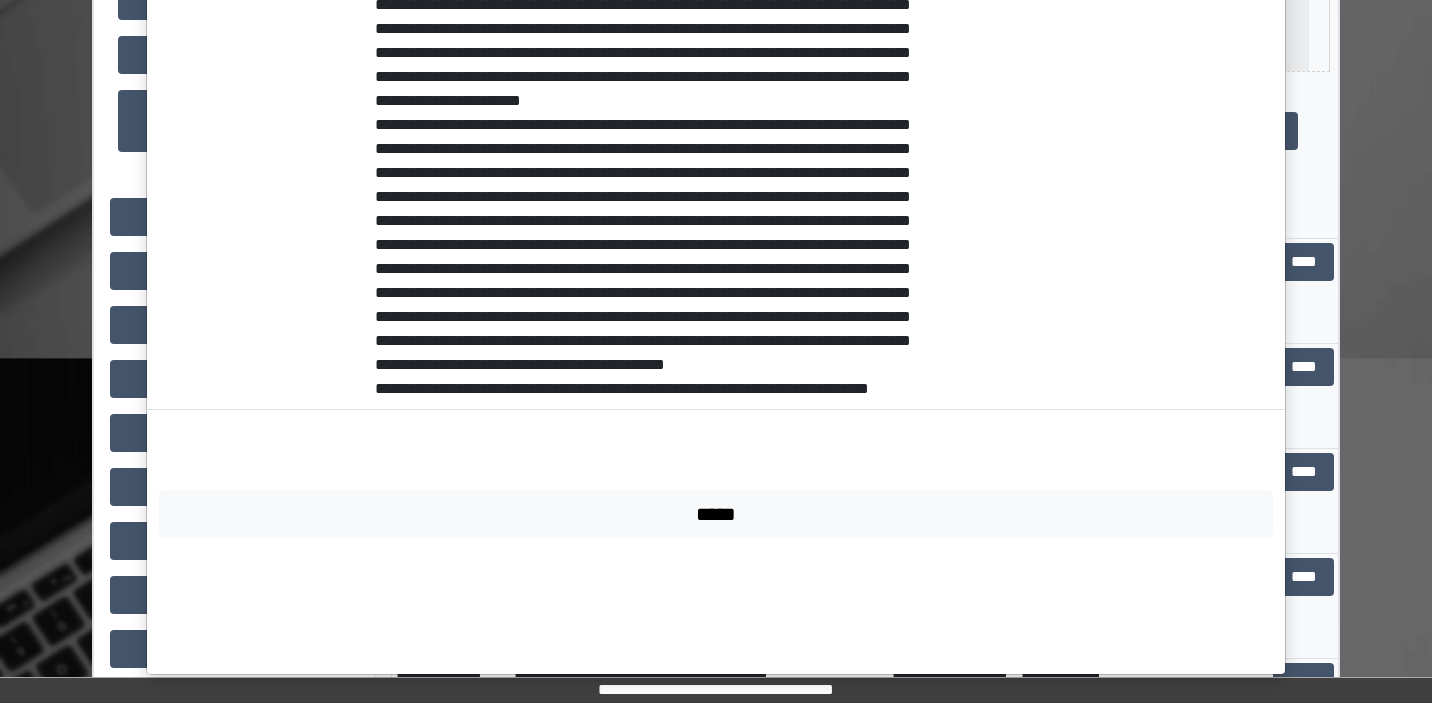 scroll, scrollTop: 756, scrollLeft: 0, axis: vertical 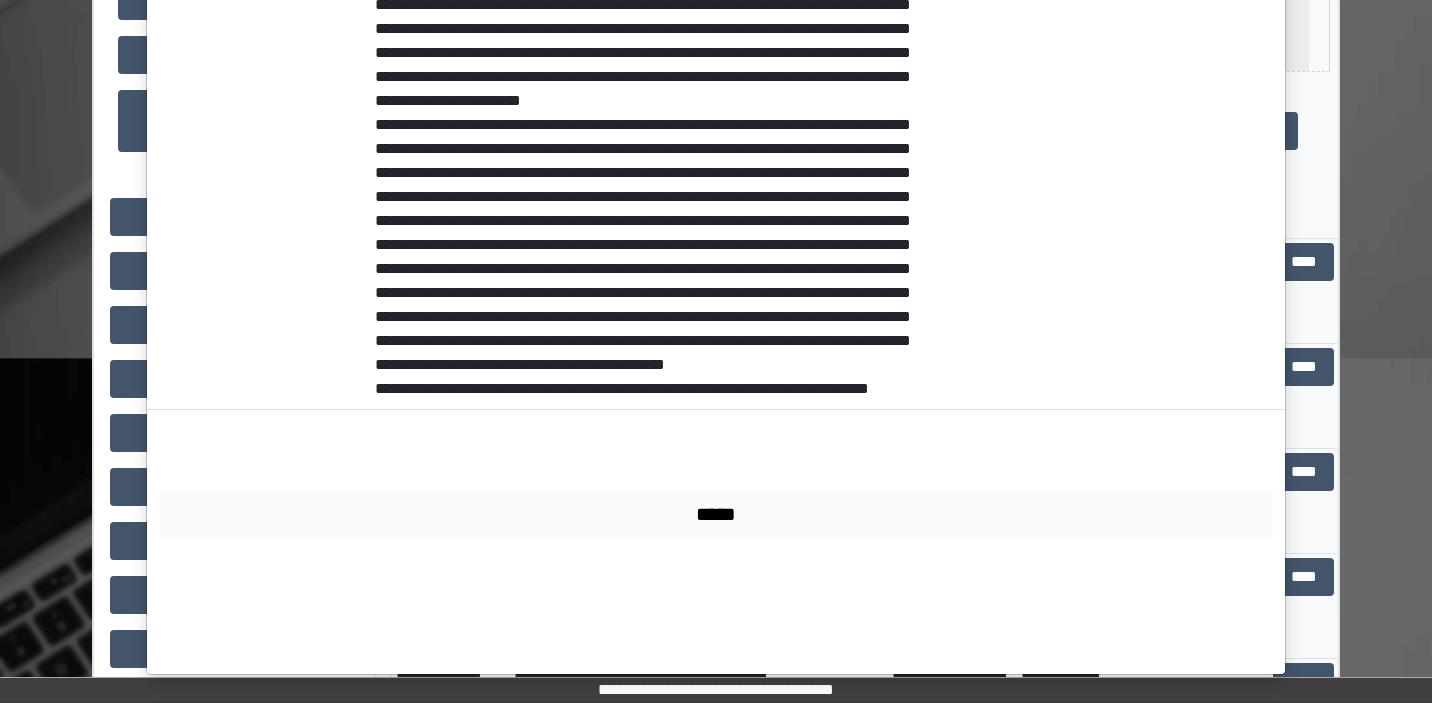 click on "*****" at bounding box center (716, 514) 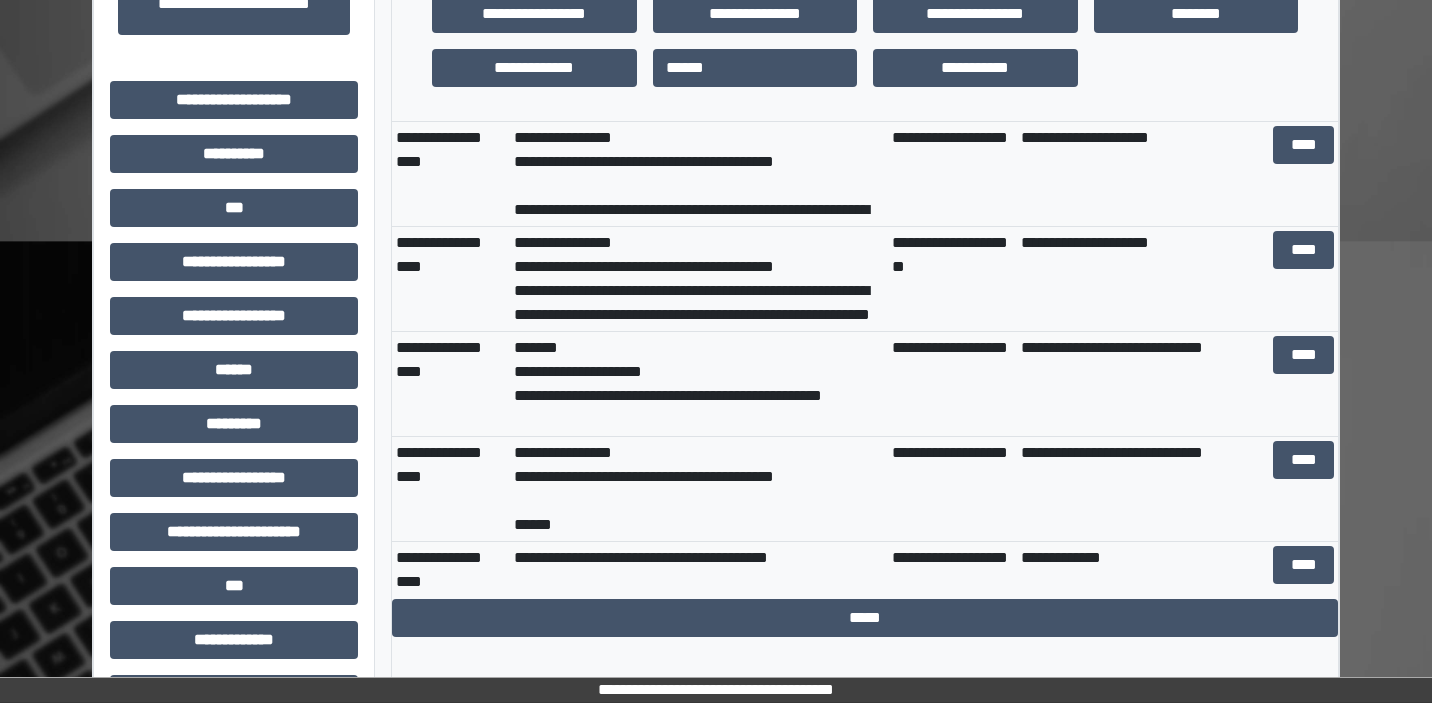 scroll, scrollTop: 569, scrollLeft: 0, axis: vertical 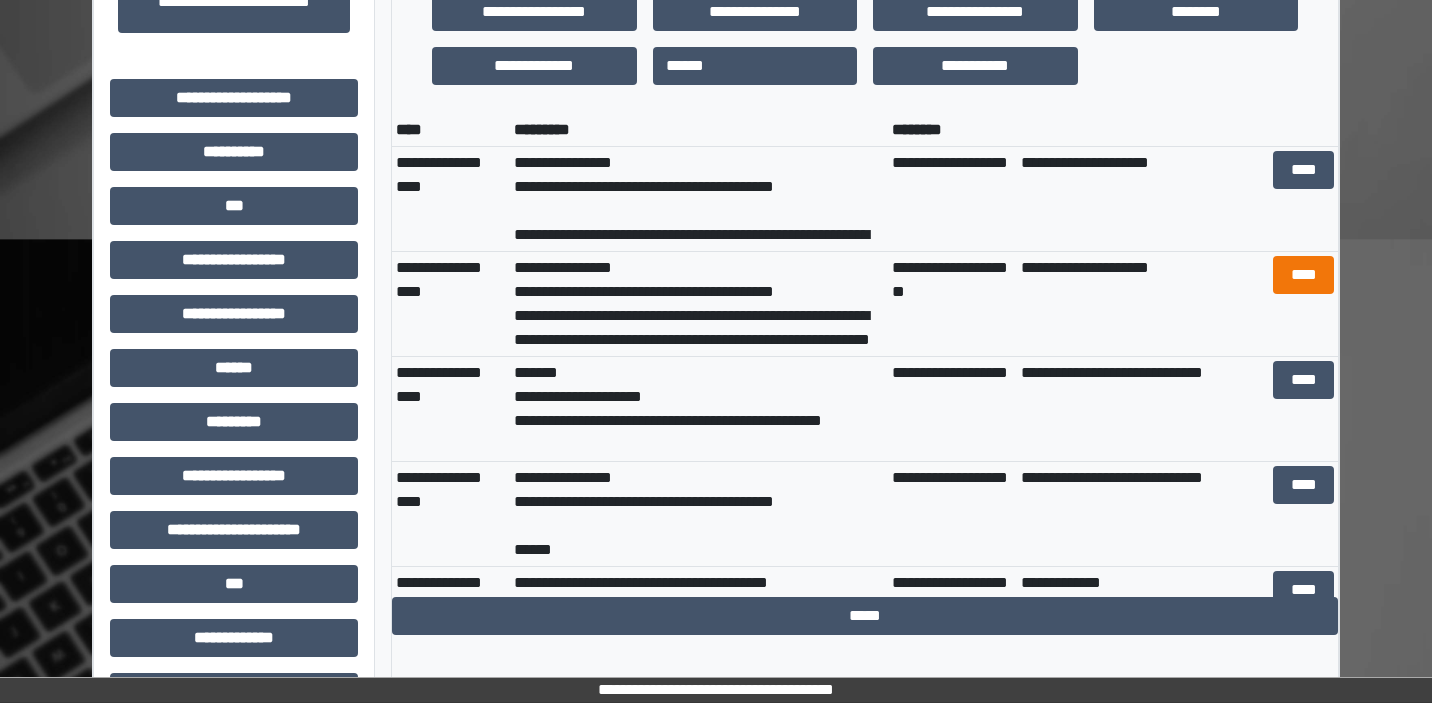 click on "****" at bounding box center [1303, 275] 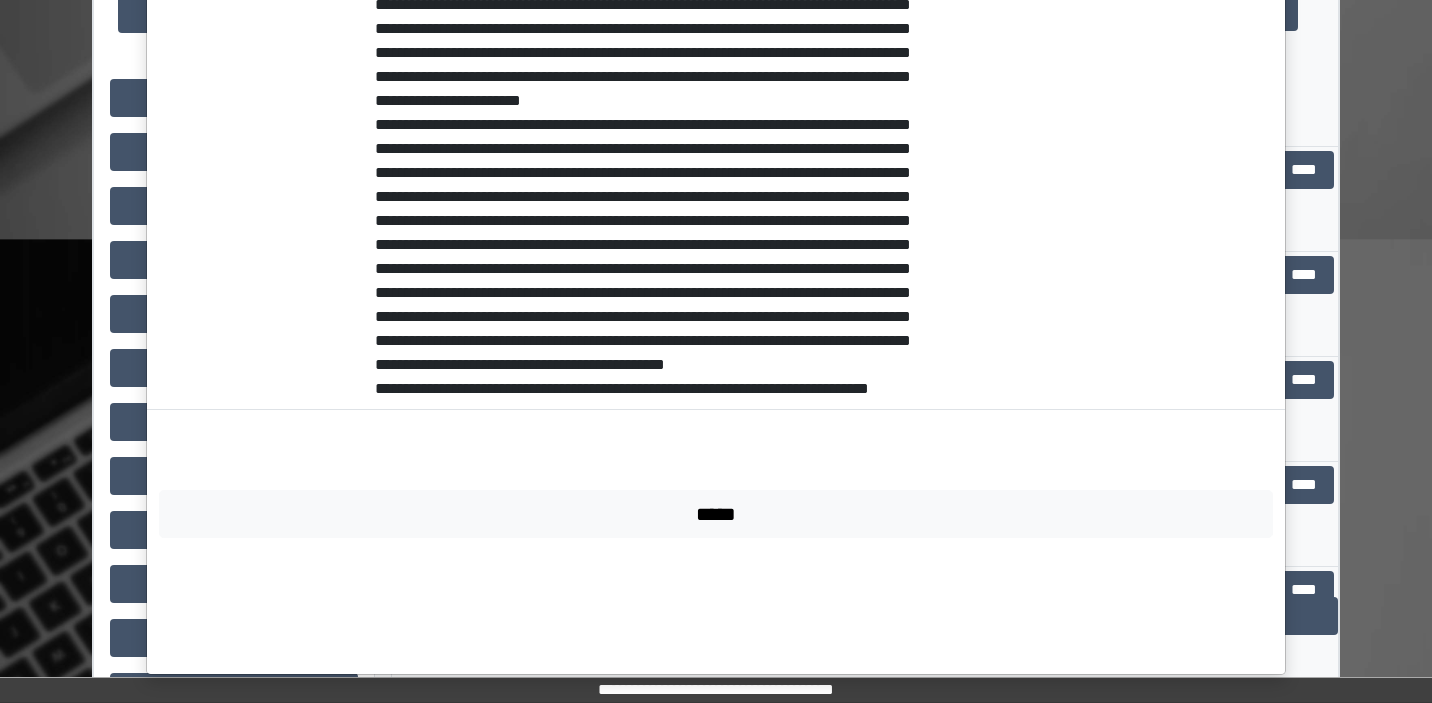scroll, scrollTop: 756, scrollLeft: 0, axis: vertical 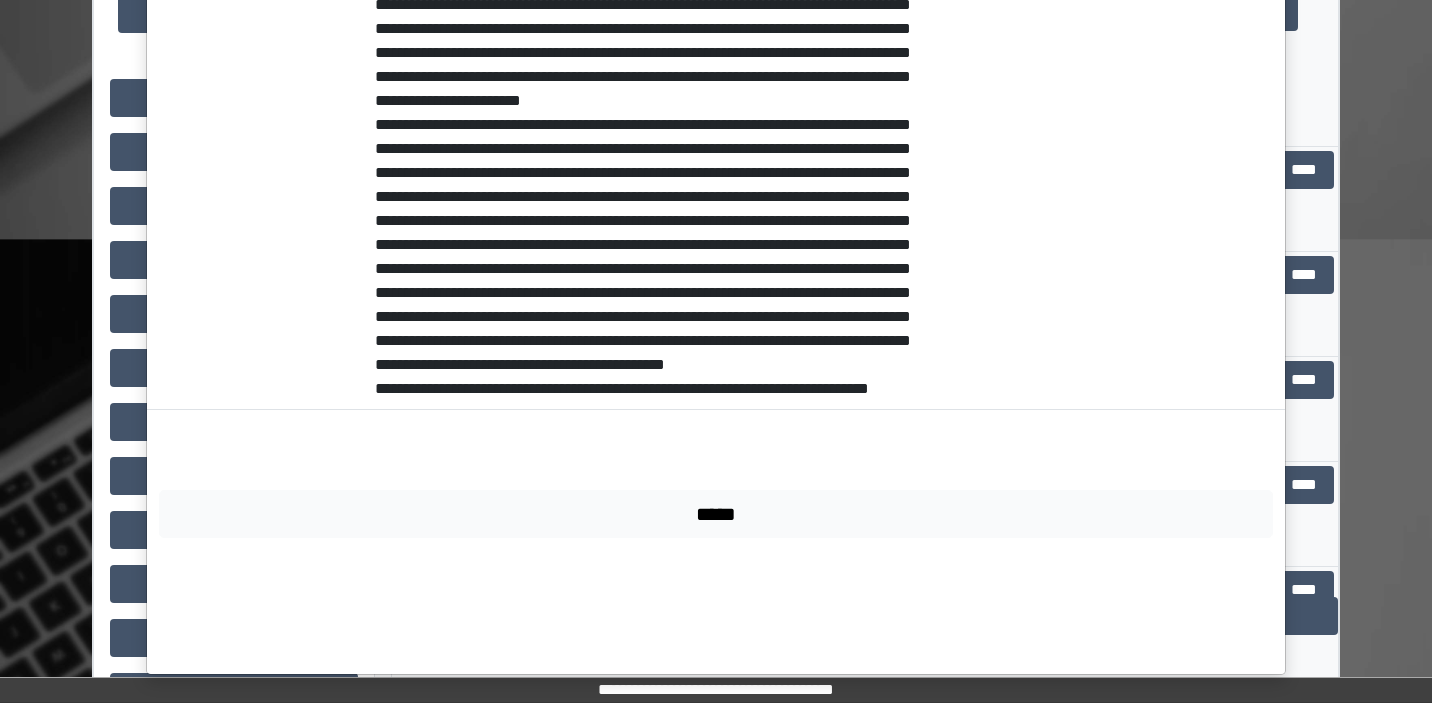 click on "*****" at bounding box center (716, 514) 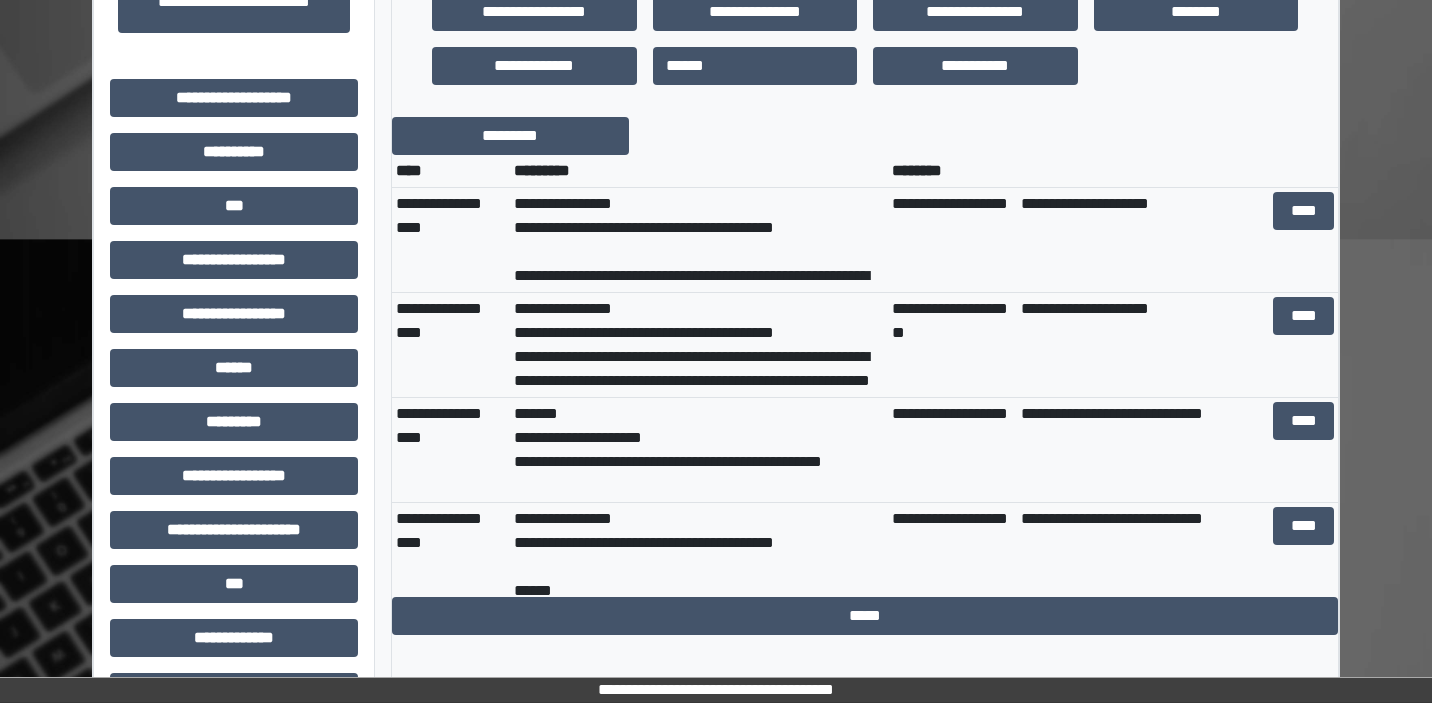 scroll, scrollTop: 0, scrollLeft: 0, axis: both 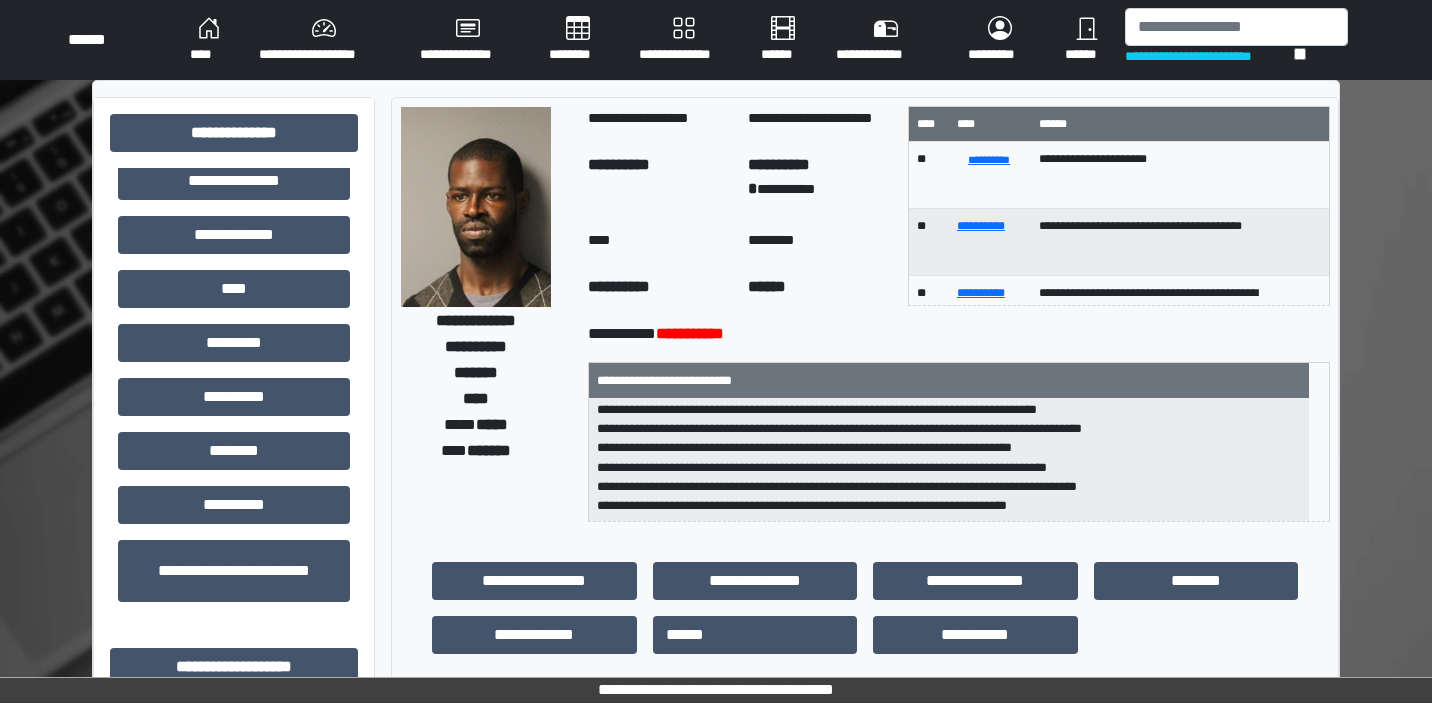 click on "********" at bounding box center (578, 40) 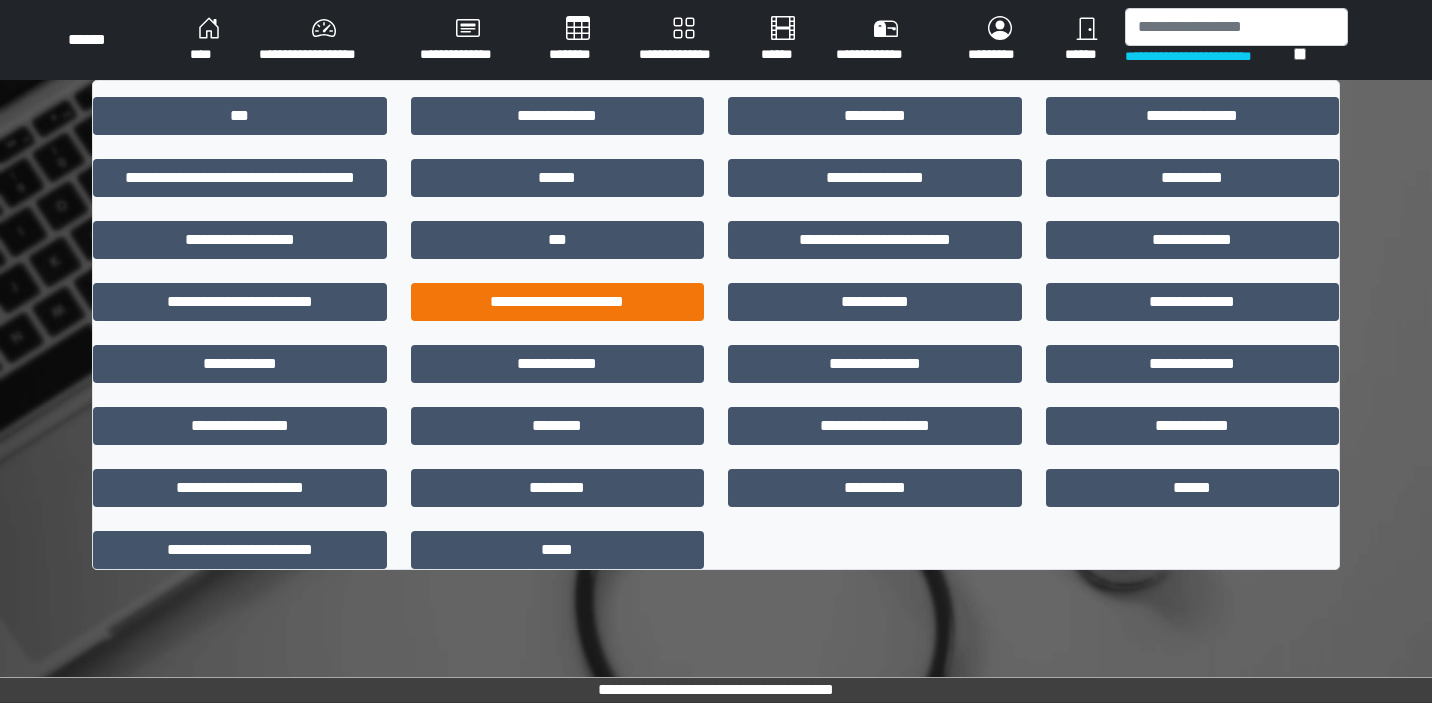 click on "**********" at bounding box center (558, 302) 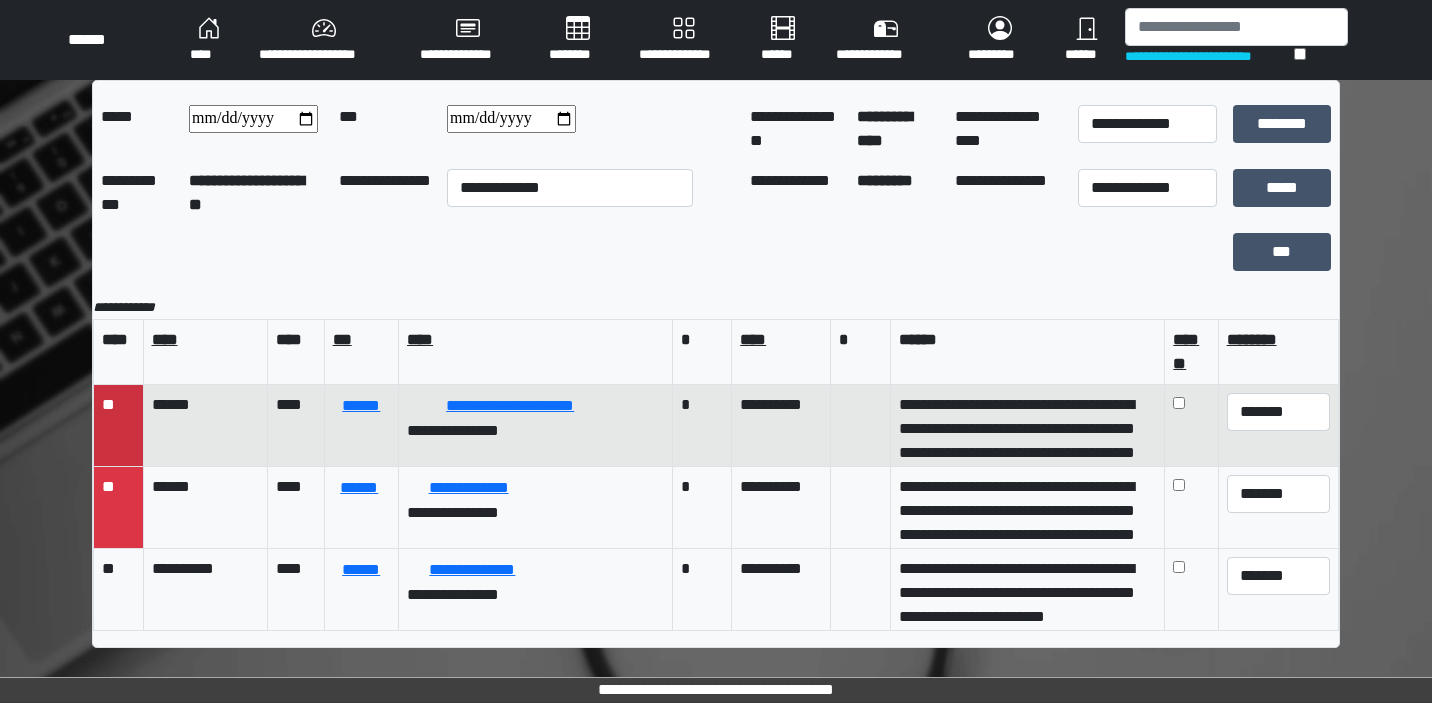 scroll, scrollTop: 0, scrollLeft: 0, axis: both 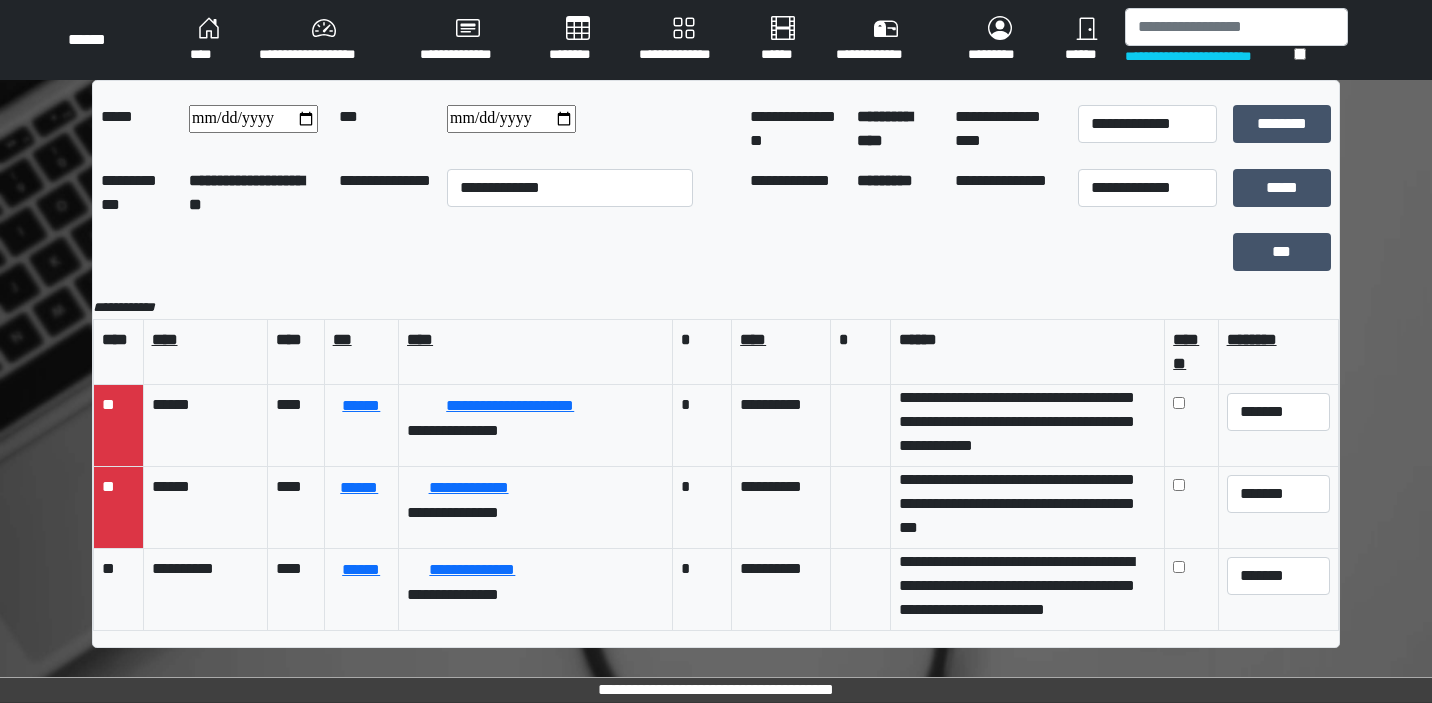 click on "********" at bounding box center [578, 40] 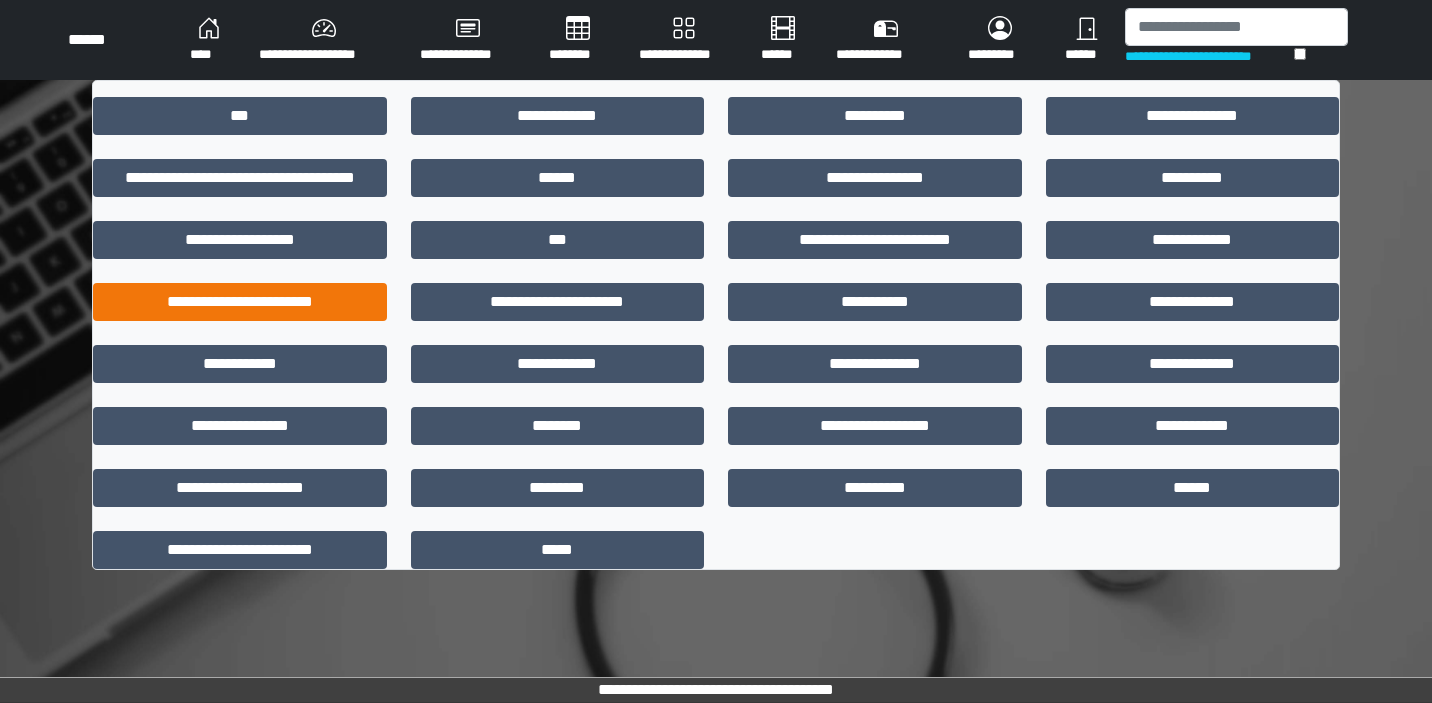 click on "**********" at bounding box center [240, 302] 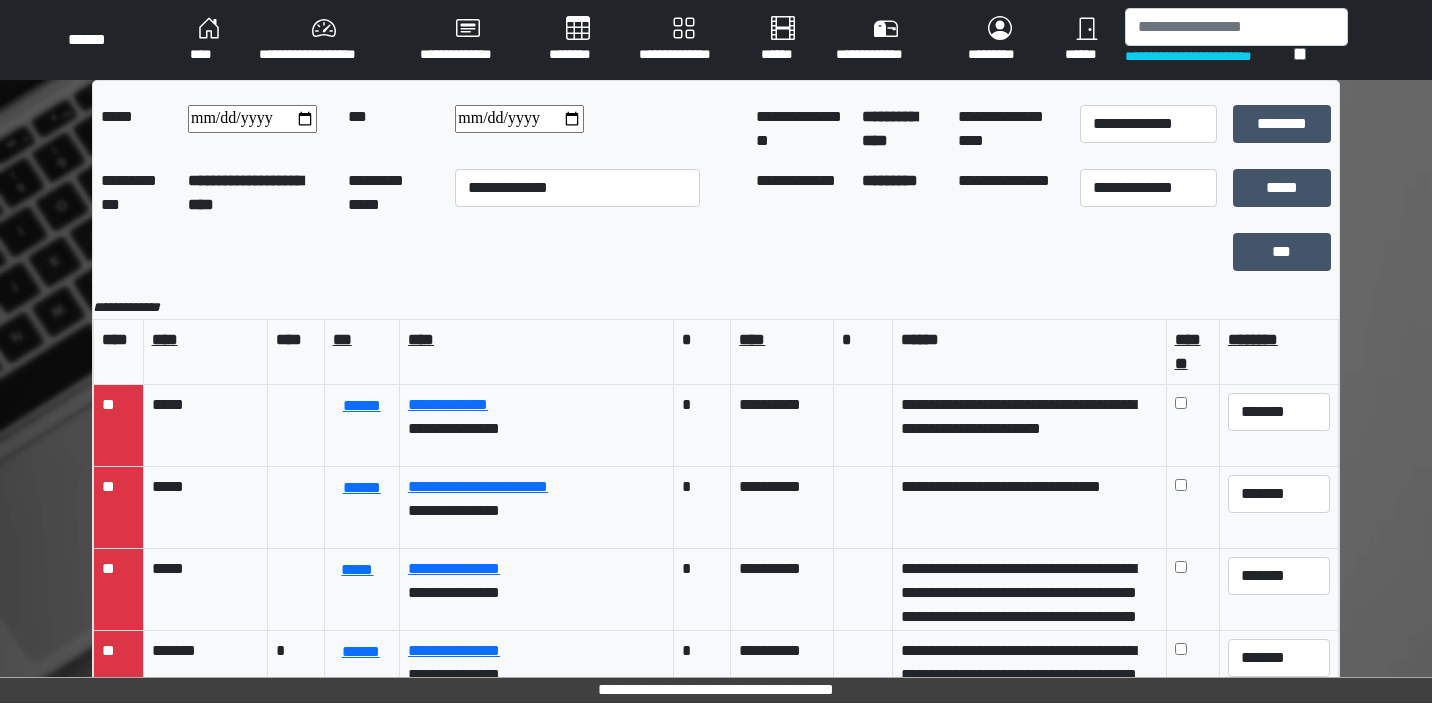 scroll, scrollTop: 29, scrollLeft: 0, axis: vertical 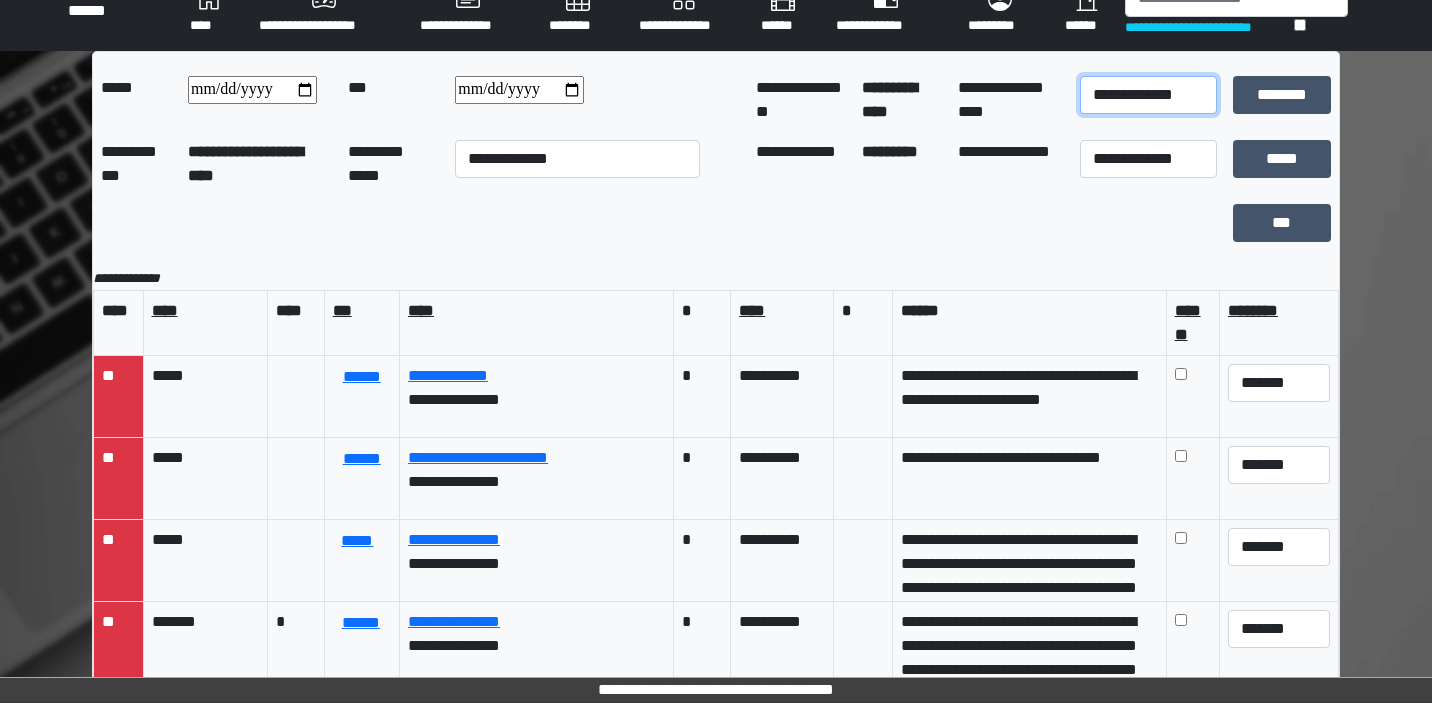 select on "*" 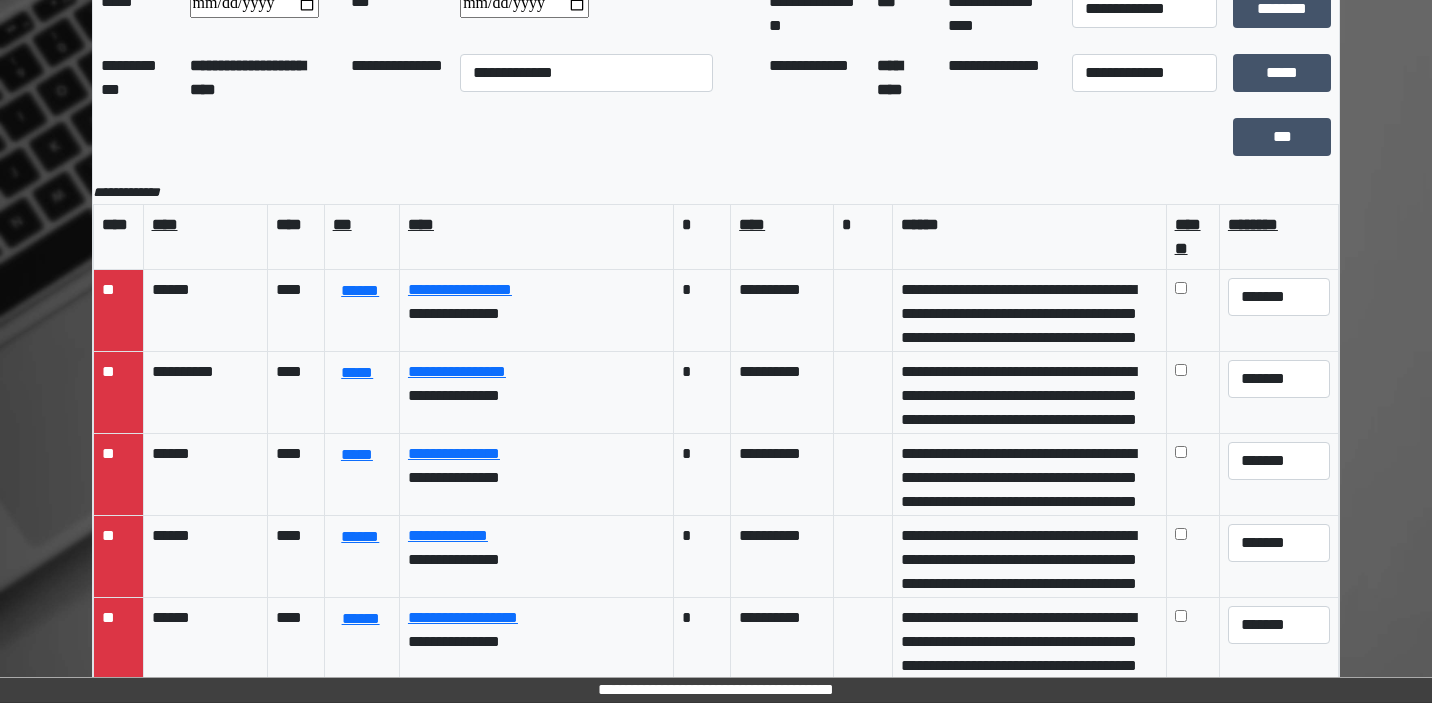 scroll, scrollTop: 119, scrollLeft: 0, axis: vertical 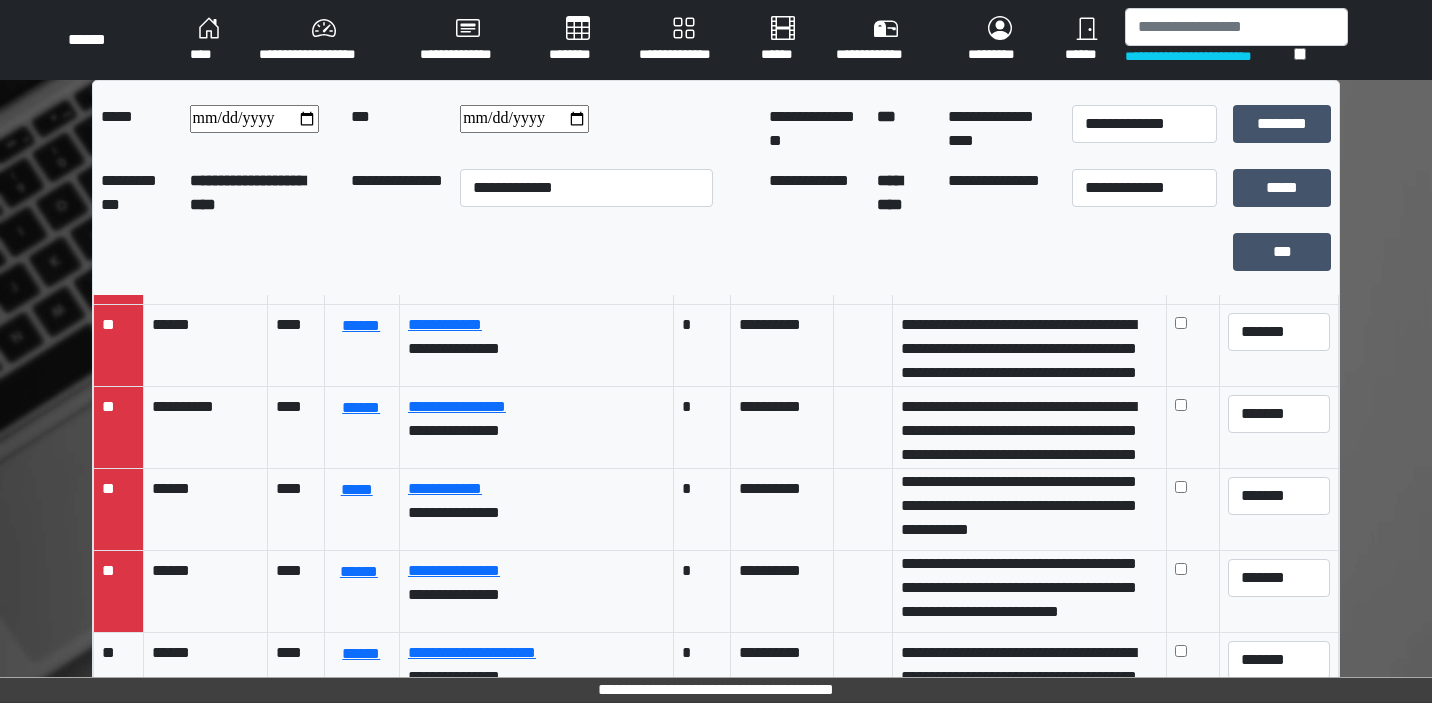 click on "********" at bounding box center [578, 40] 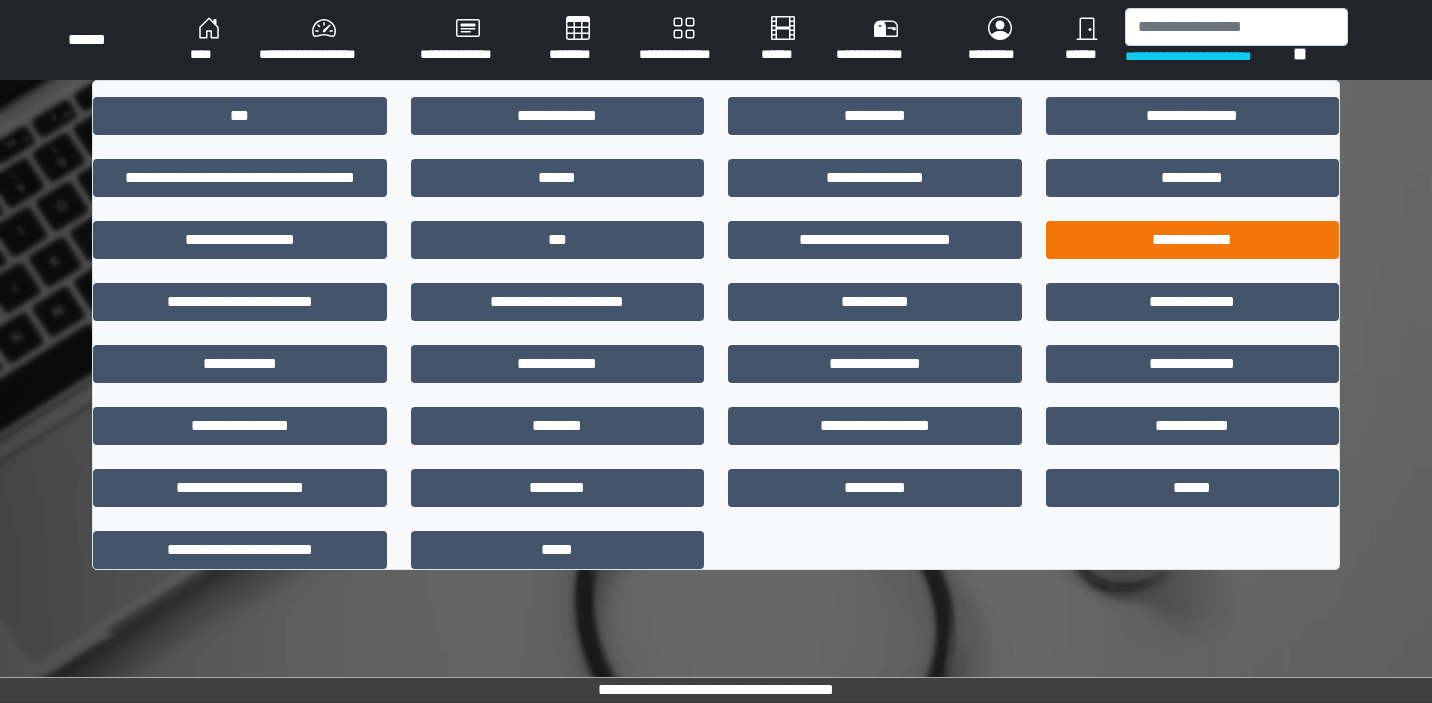 click on "**********" at bounding box center [1193, 240] 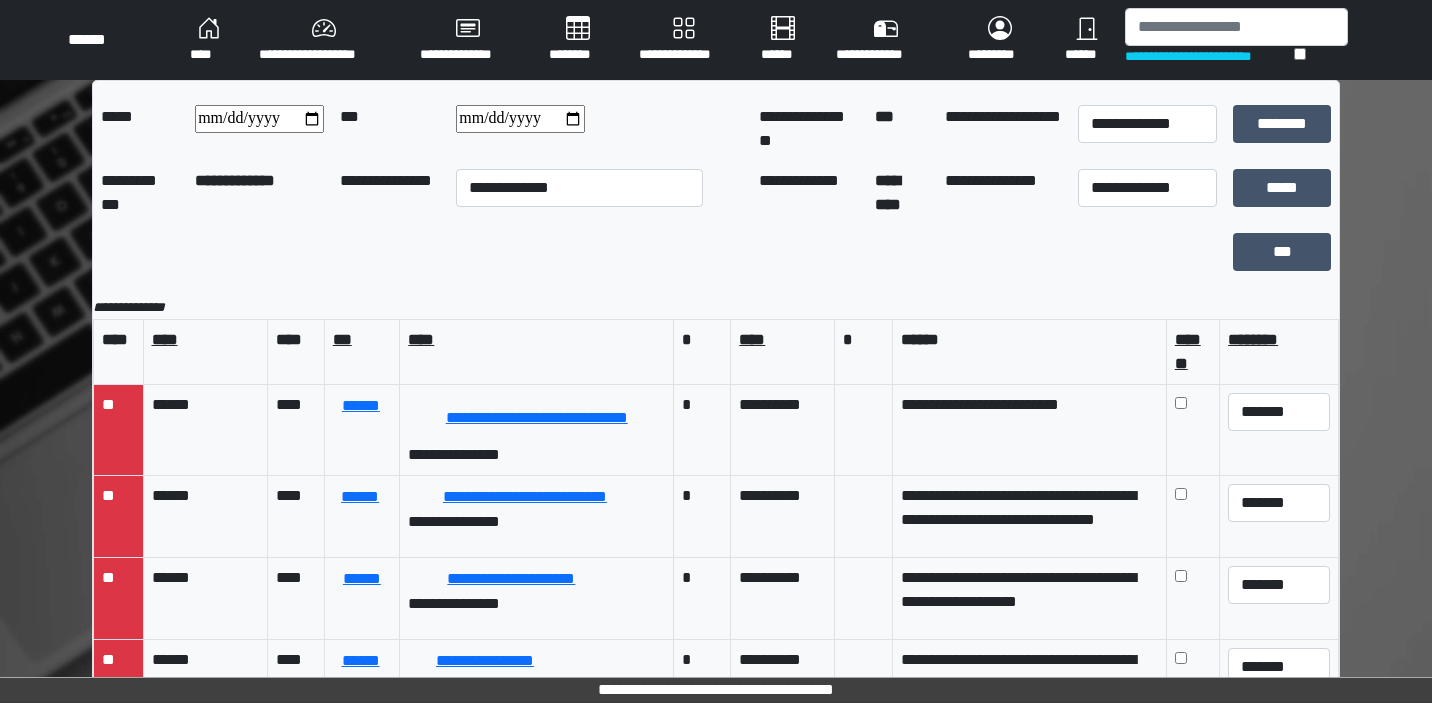 scroll, scrollTop: 0, scrollLeft: 0, axis: both 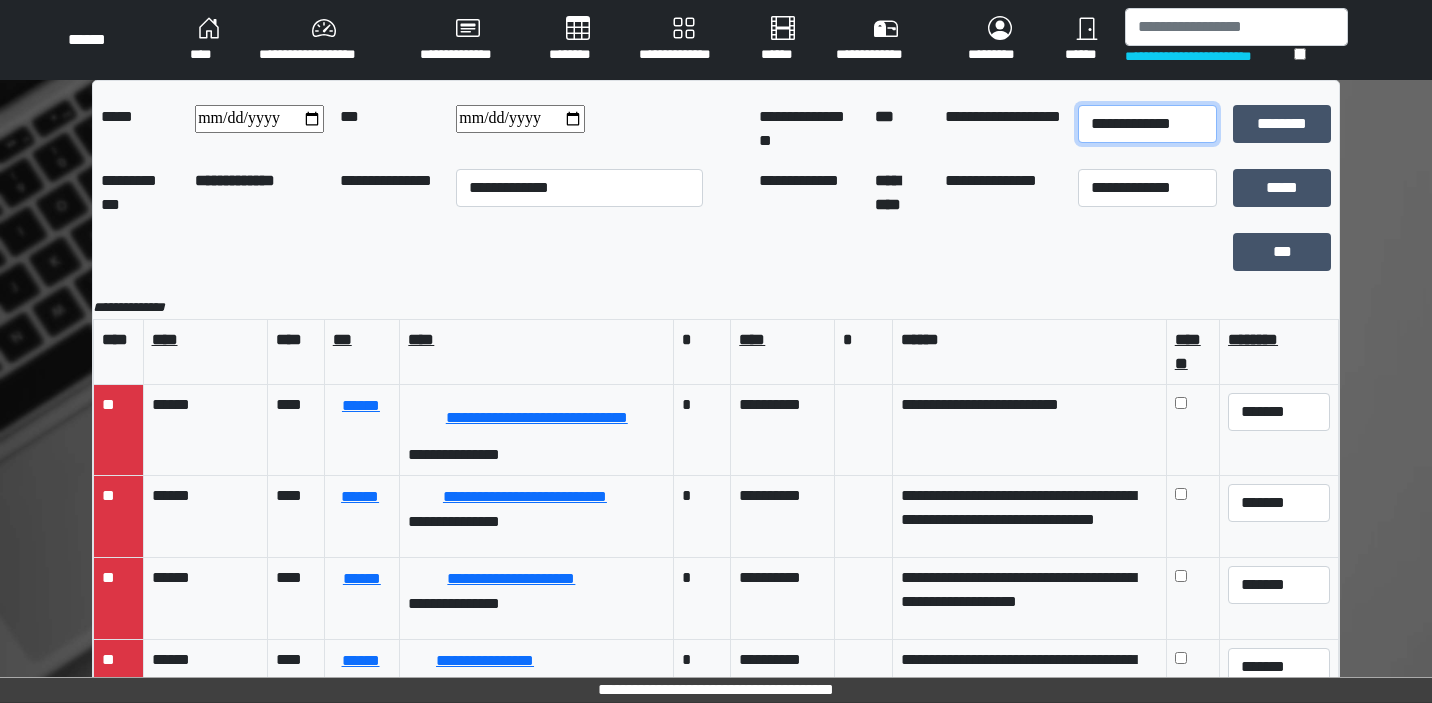 select on "*" 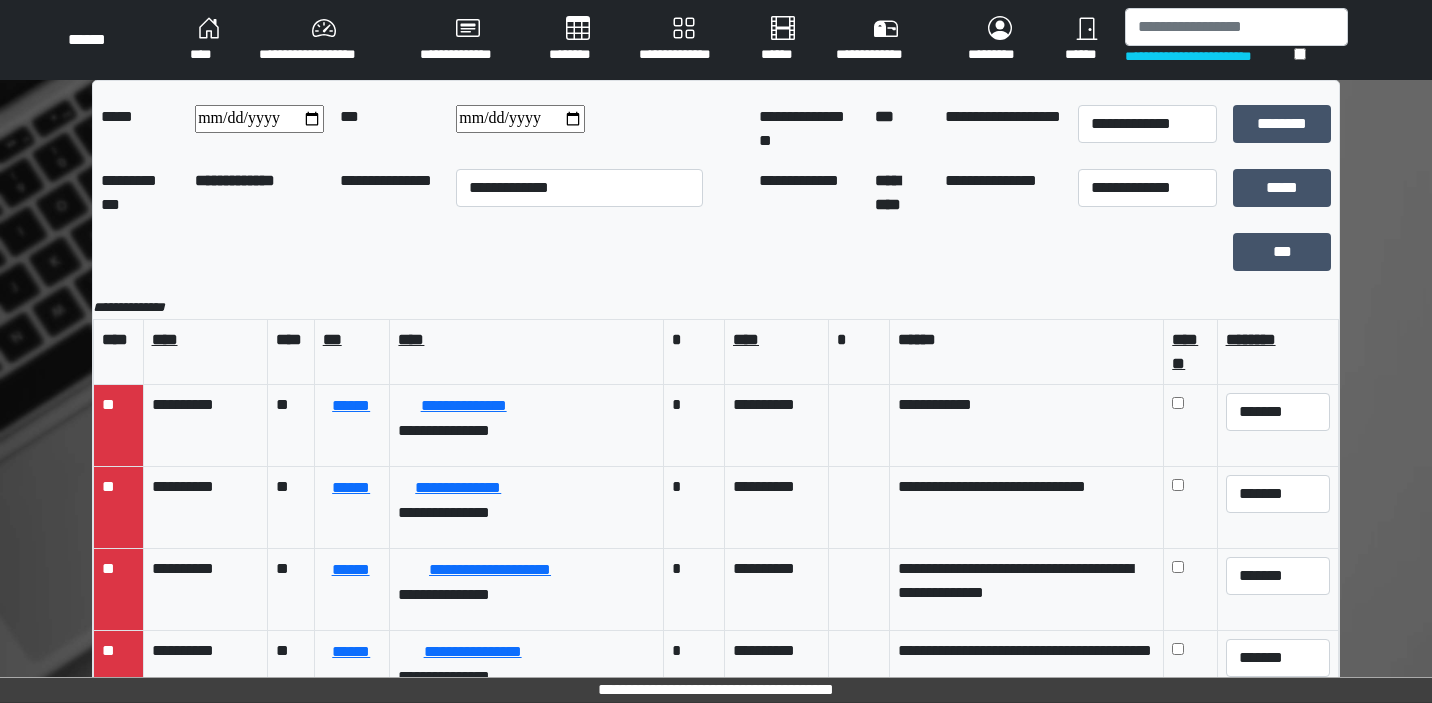 click at bounding box center (520, 119) 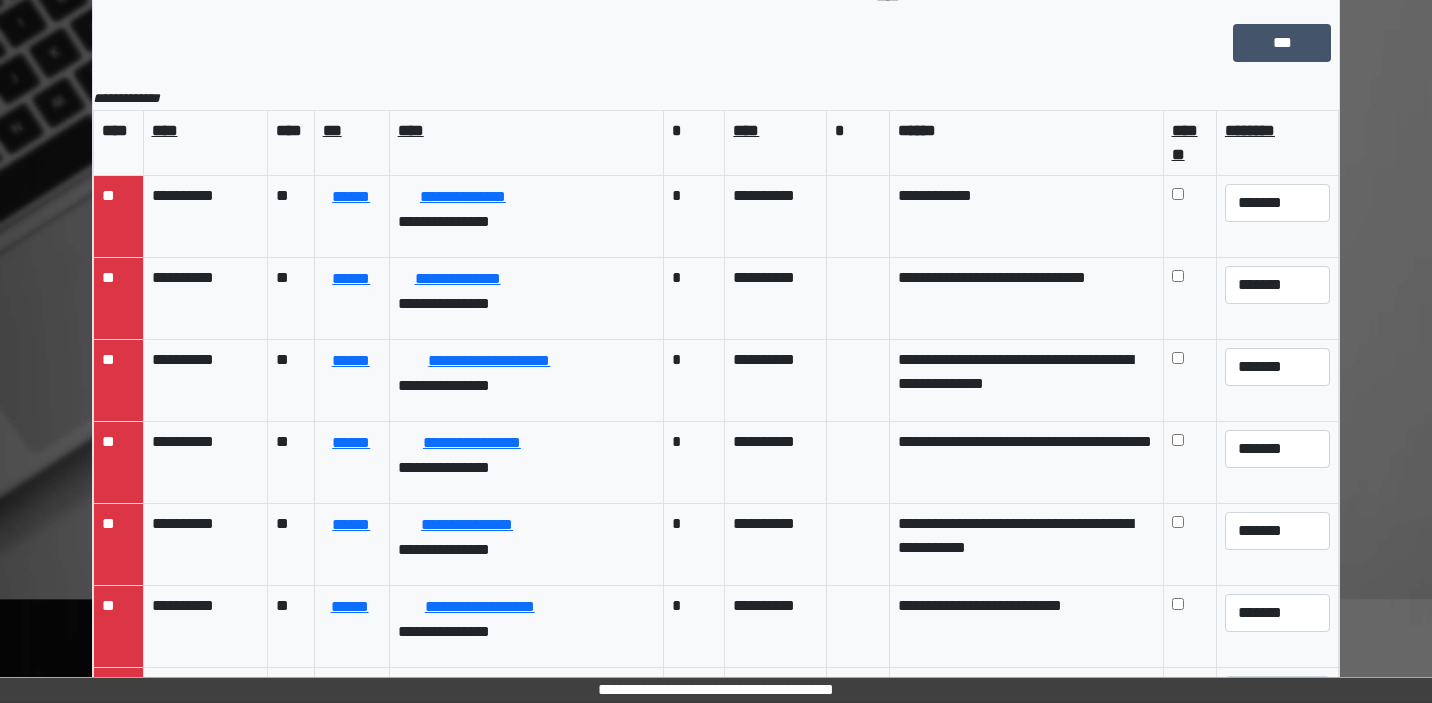 scroll, scrollTop: 209, scrollLeft: 0, axis: vertical 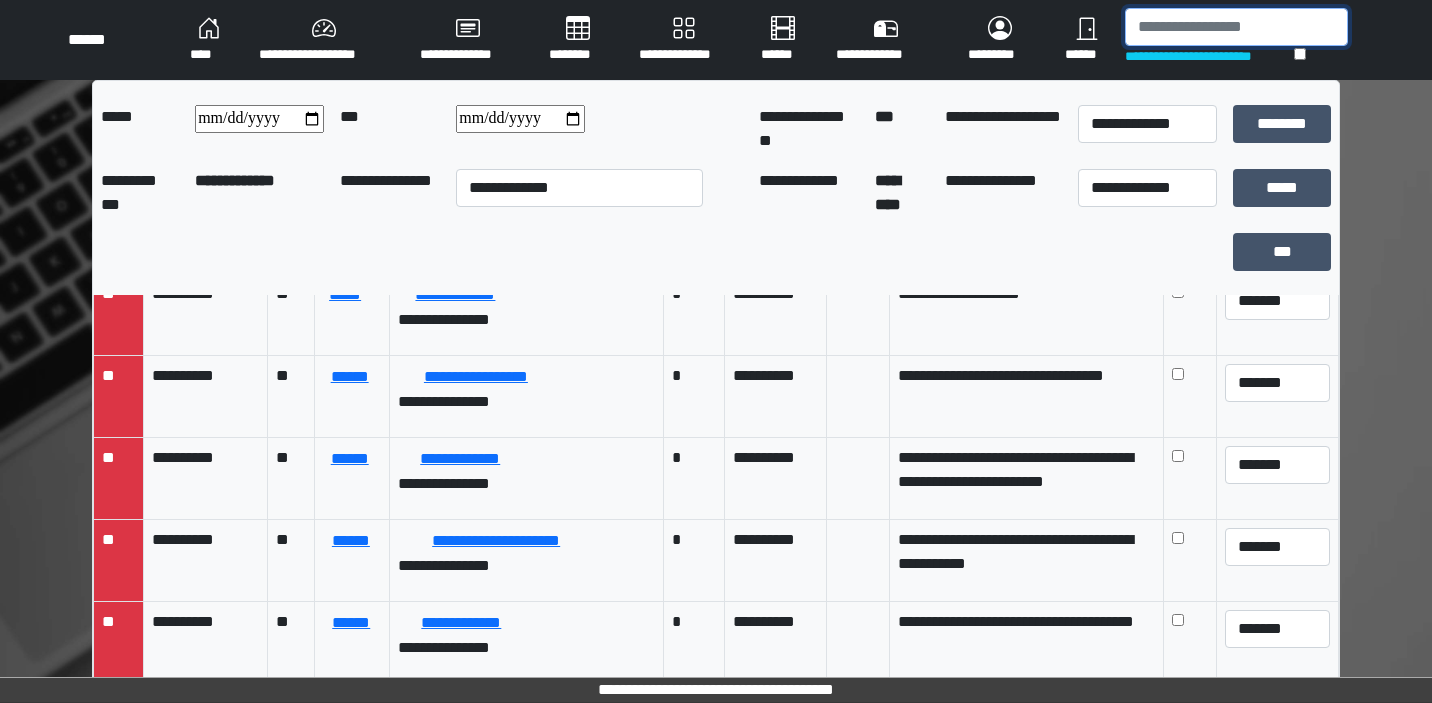 click at bounding box center (1236, 27) 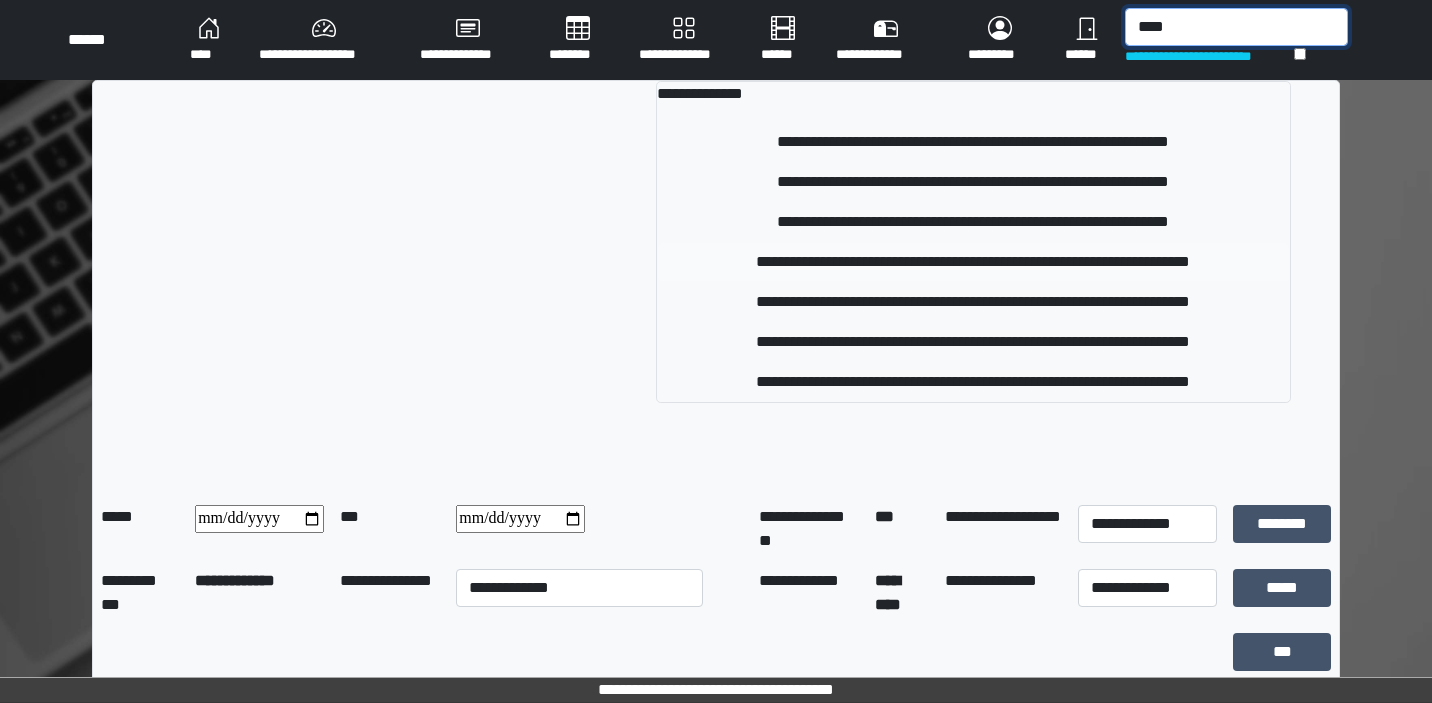 type on "****" 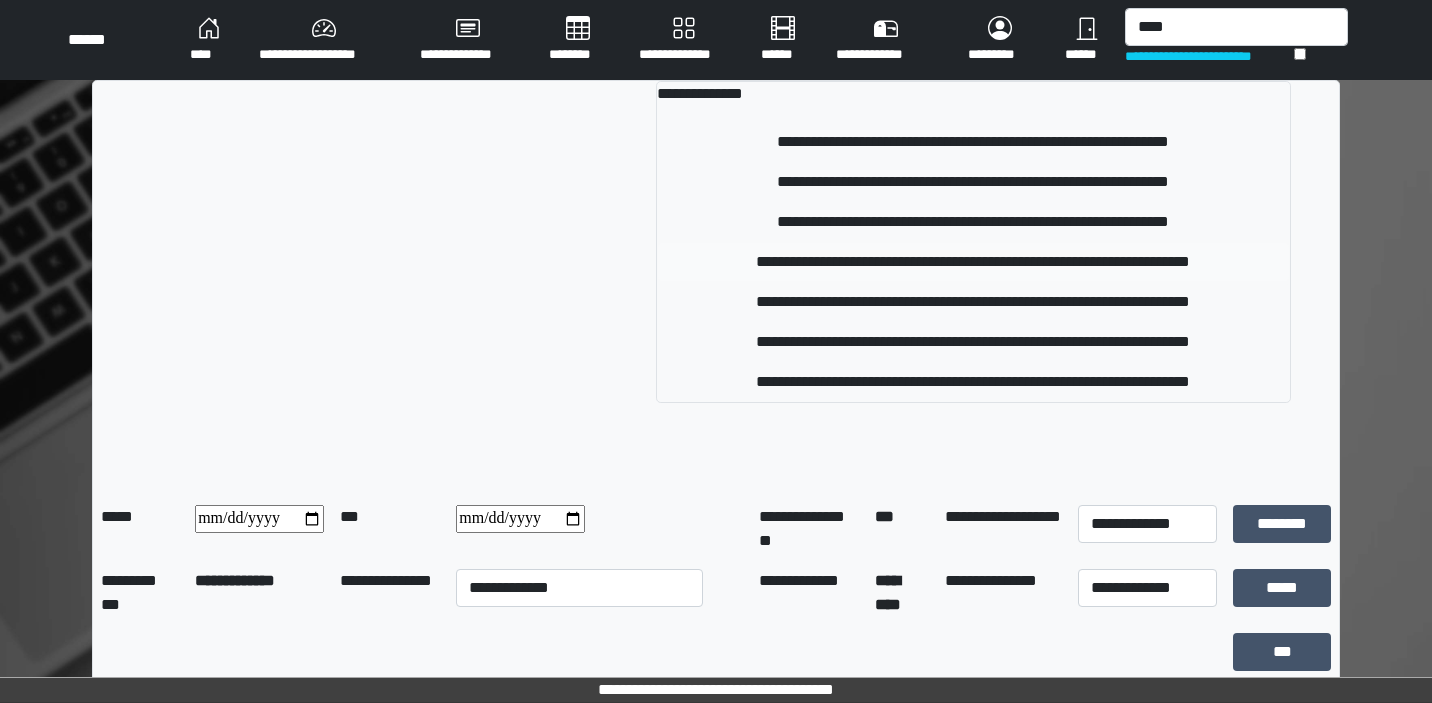 click on "**********" at bounding box center (973, 262) 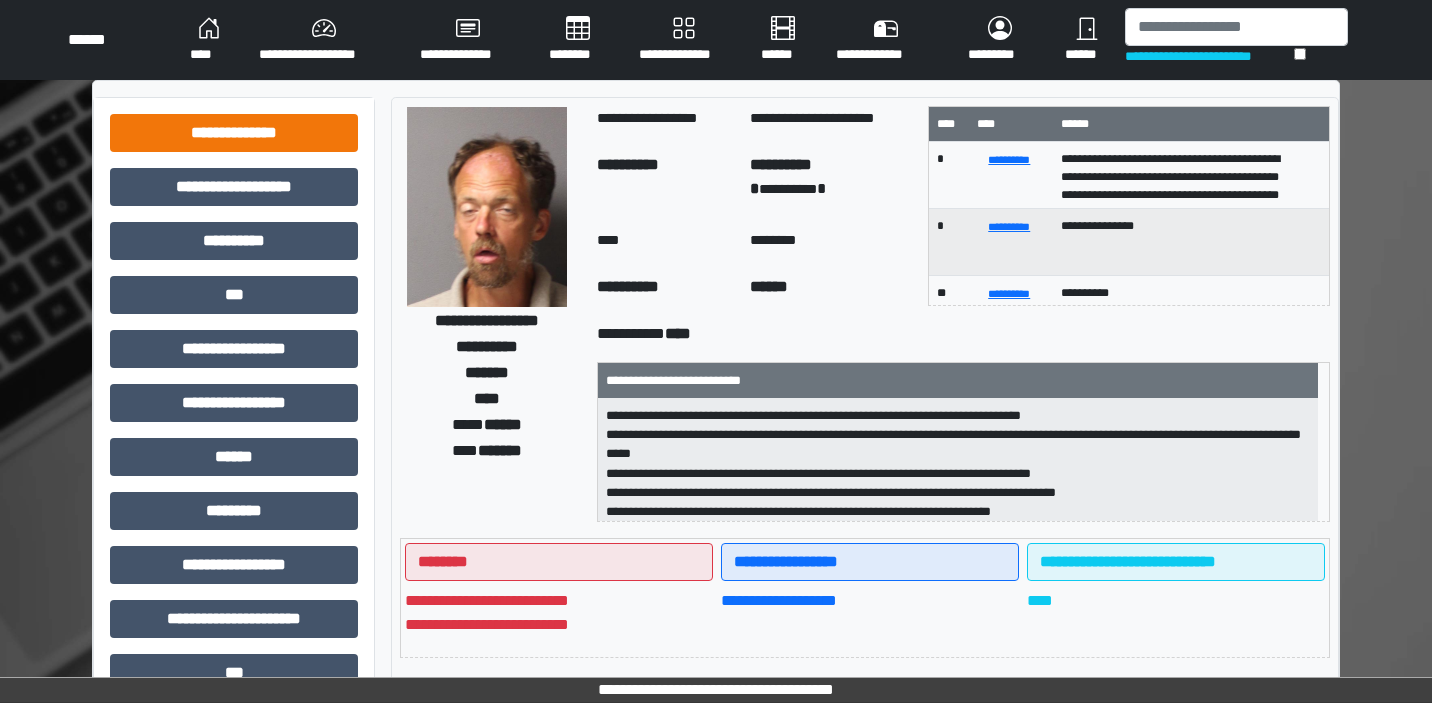 click on "**********" at bounding box center [234, 133] 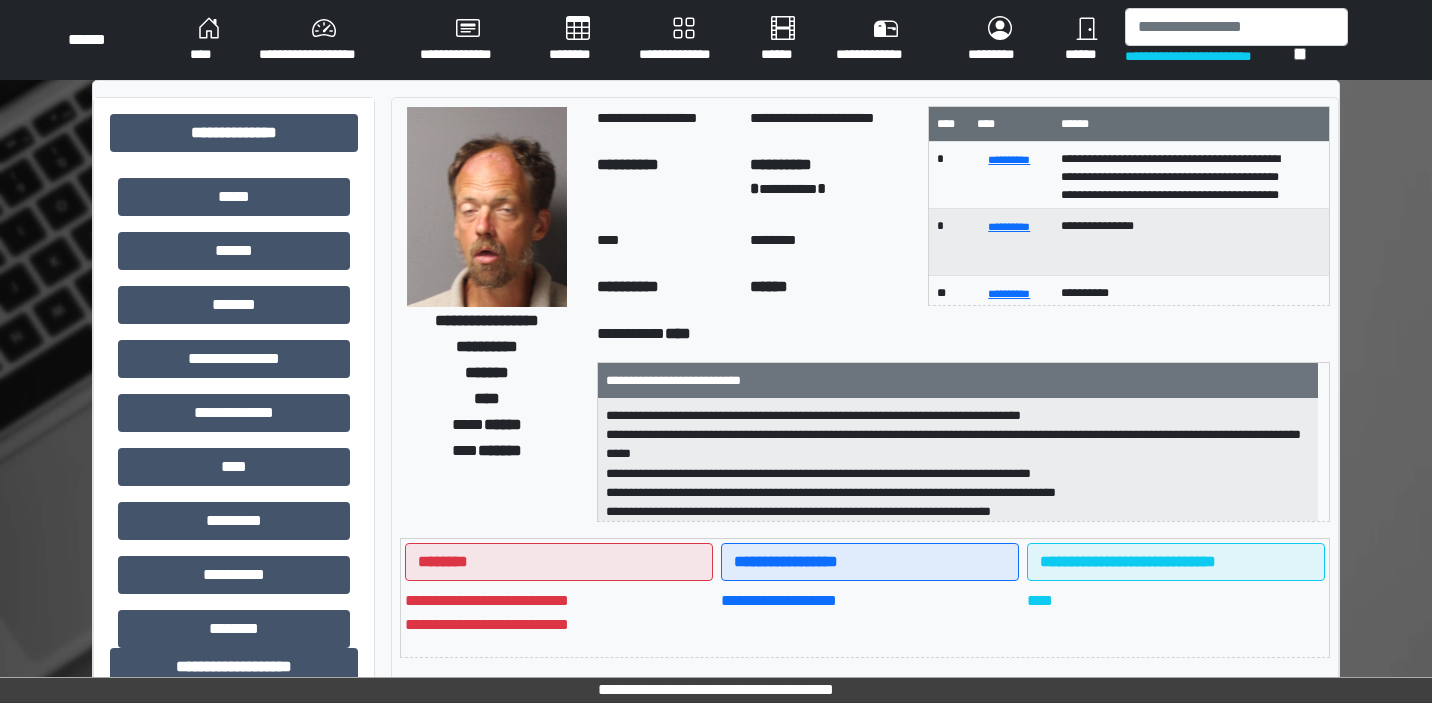 scroll, scrollTop: 458, scrollLeft: 0, axis: vertical 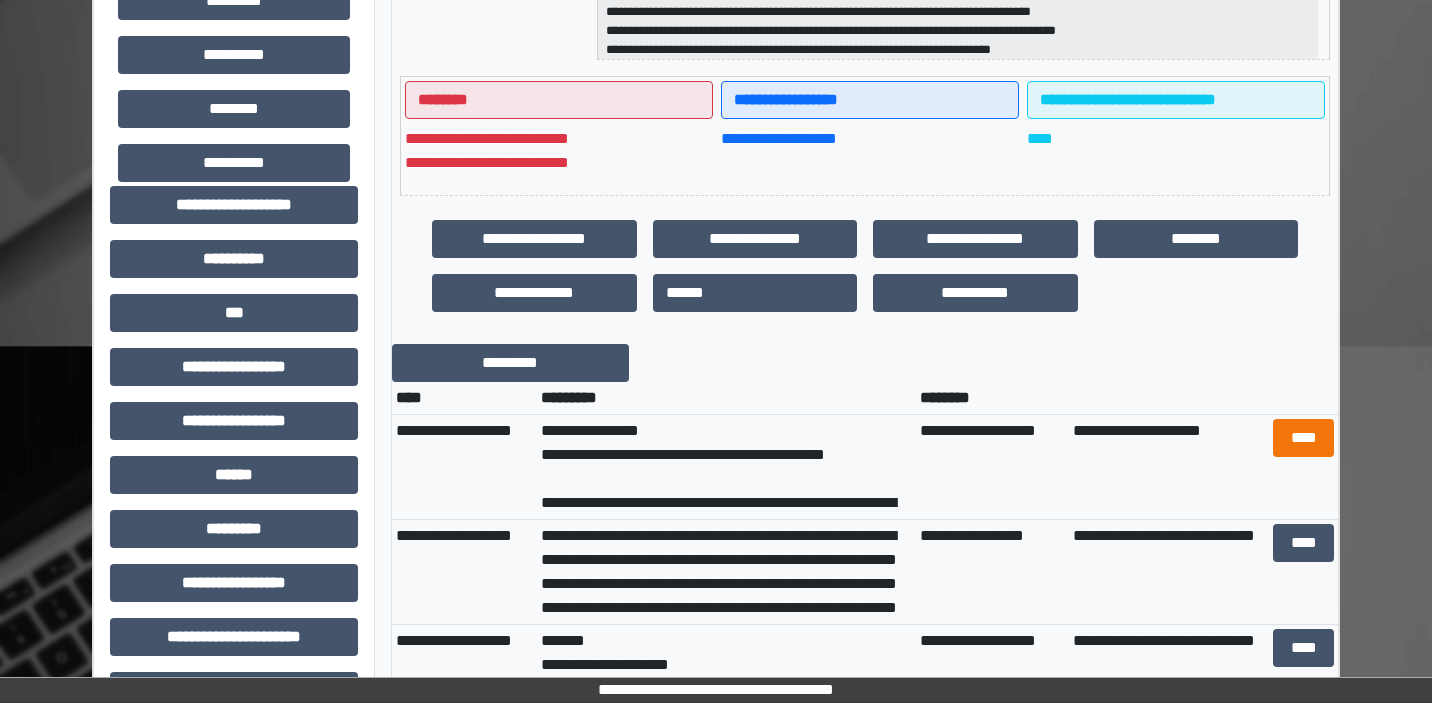 click on "****" at bounding box center [1303, 438] 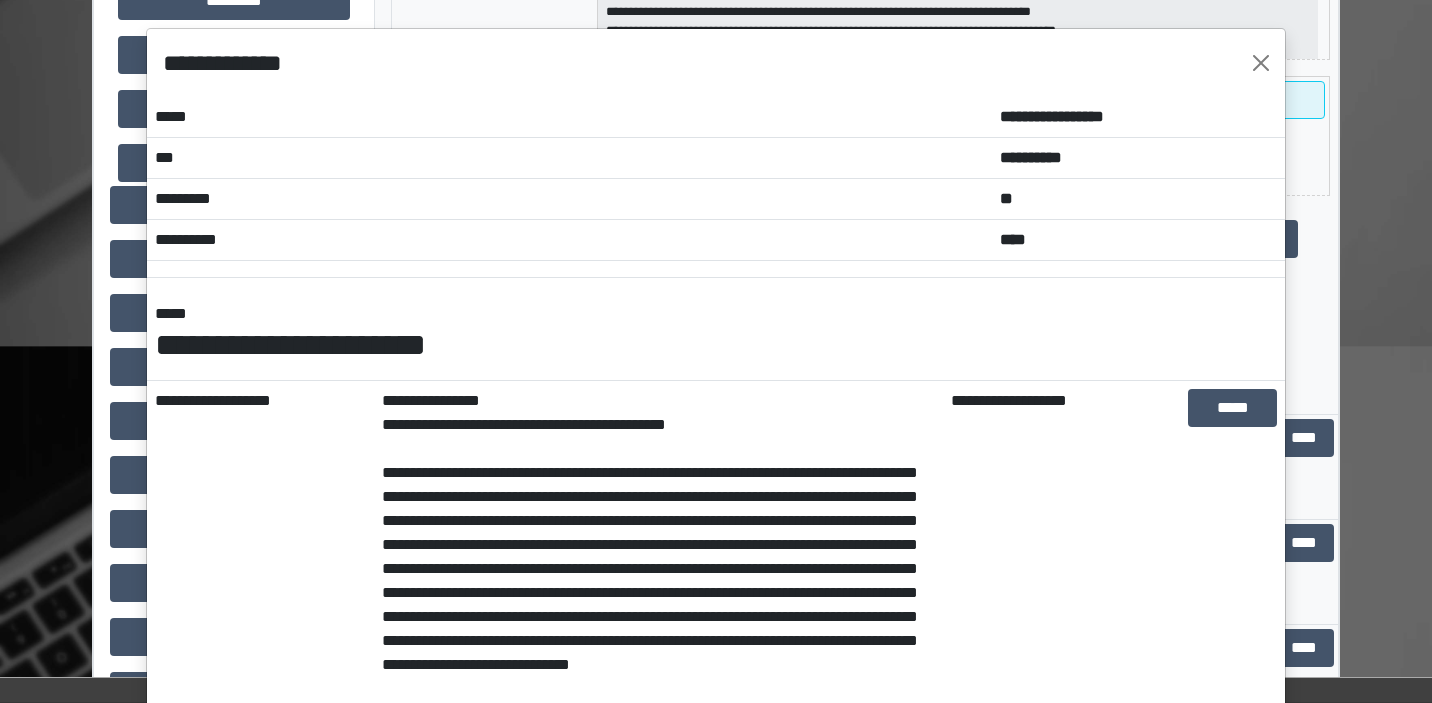 scroll, scrollTop: 0, scrollLeft: 0, axis: both 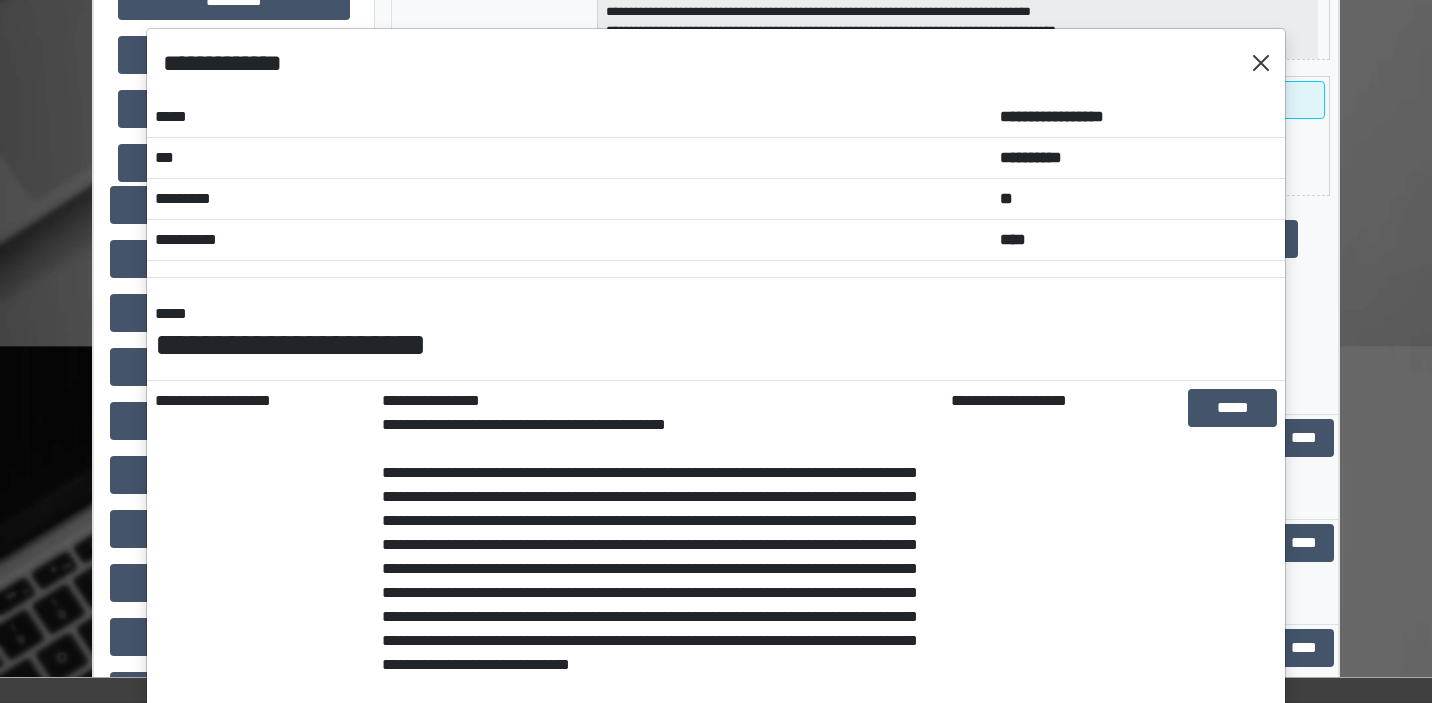click at bounding box center (1261, 63) 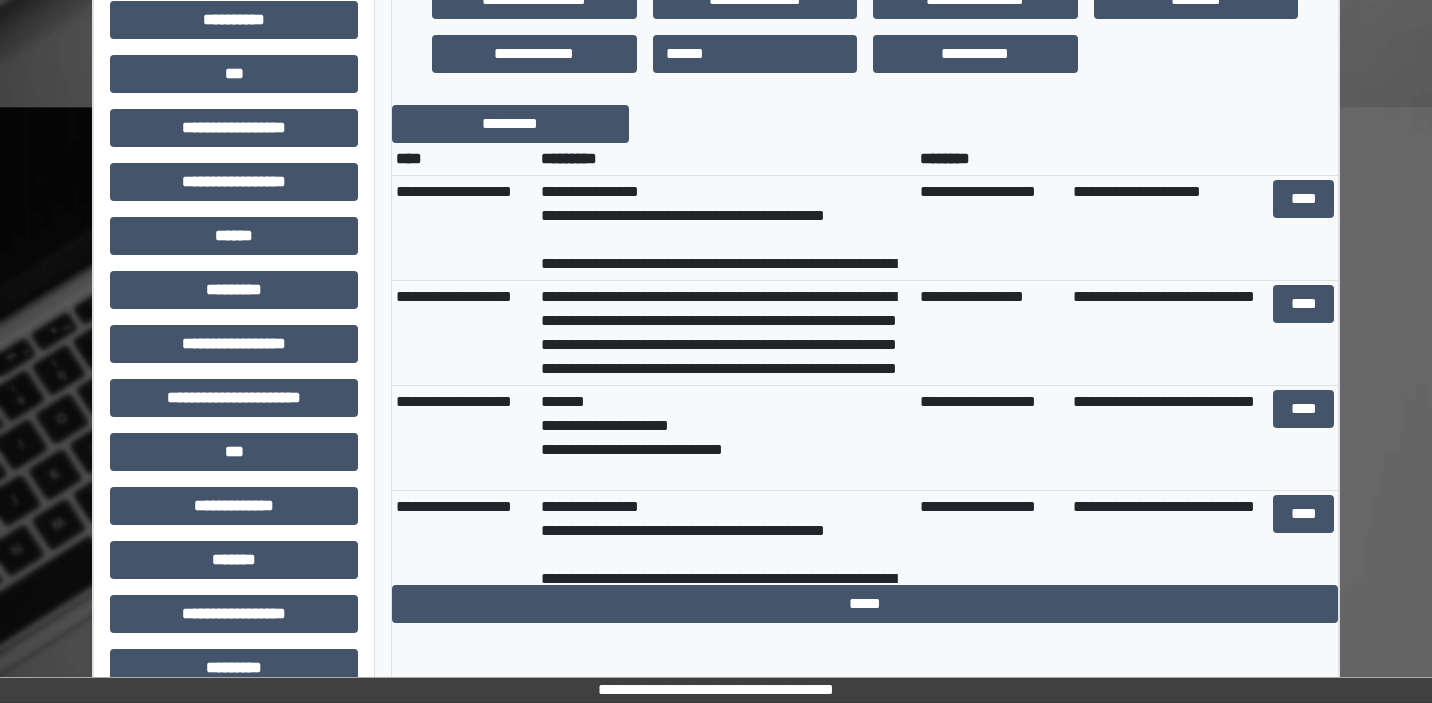 scroll, scrollTop: 699, scrollLeft: 0, axis: vertical 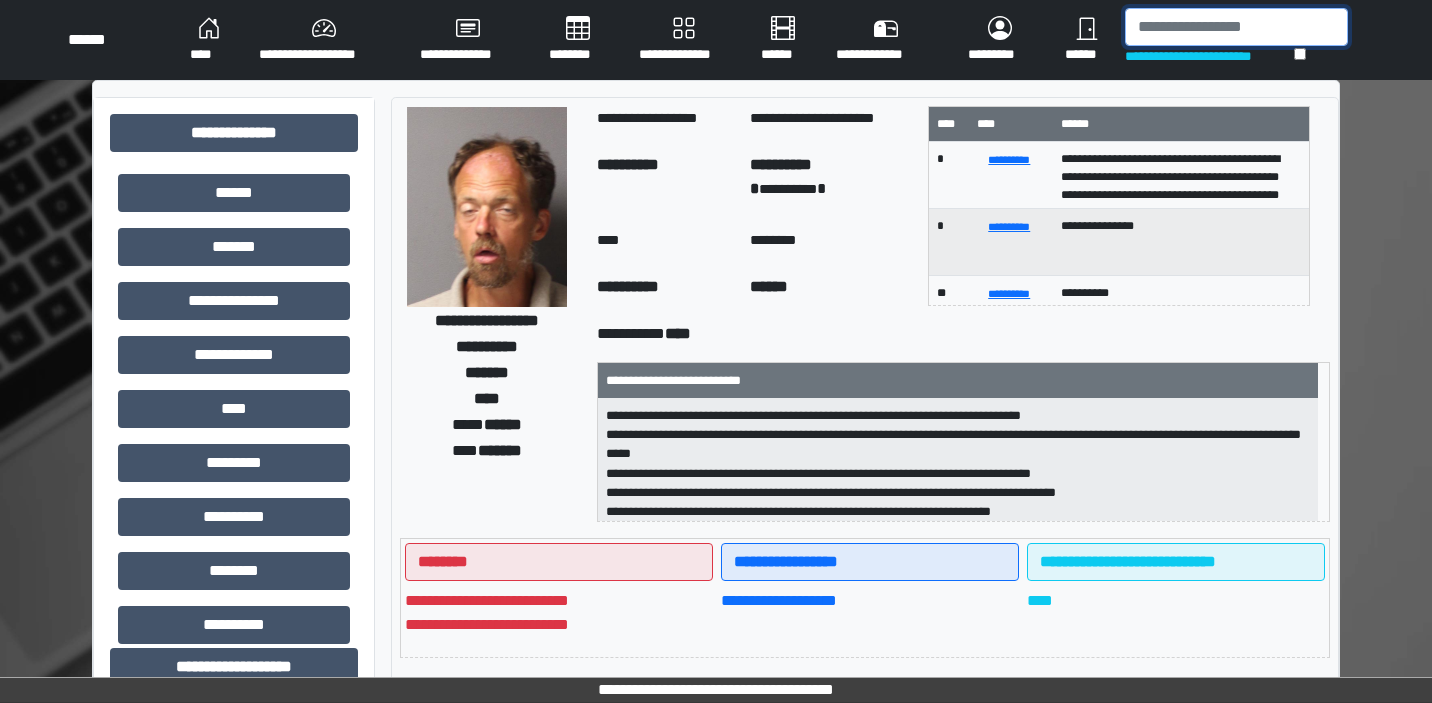 click at bounding box center (1236, 27) 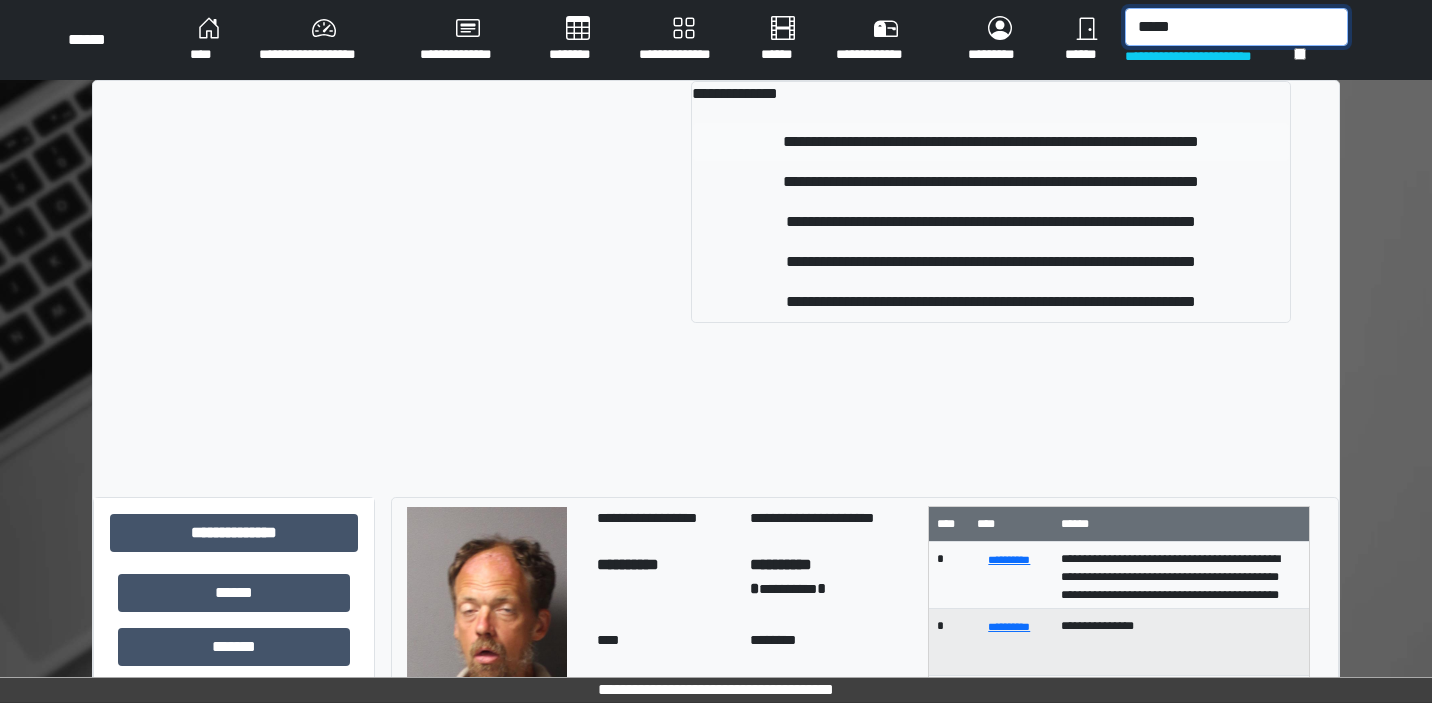 type on "*****" 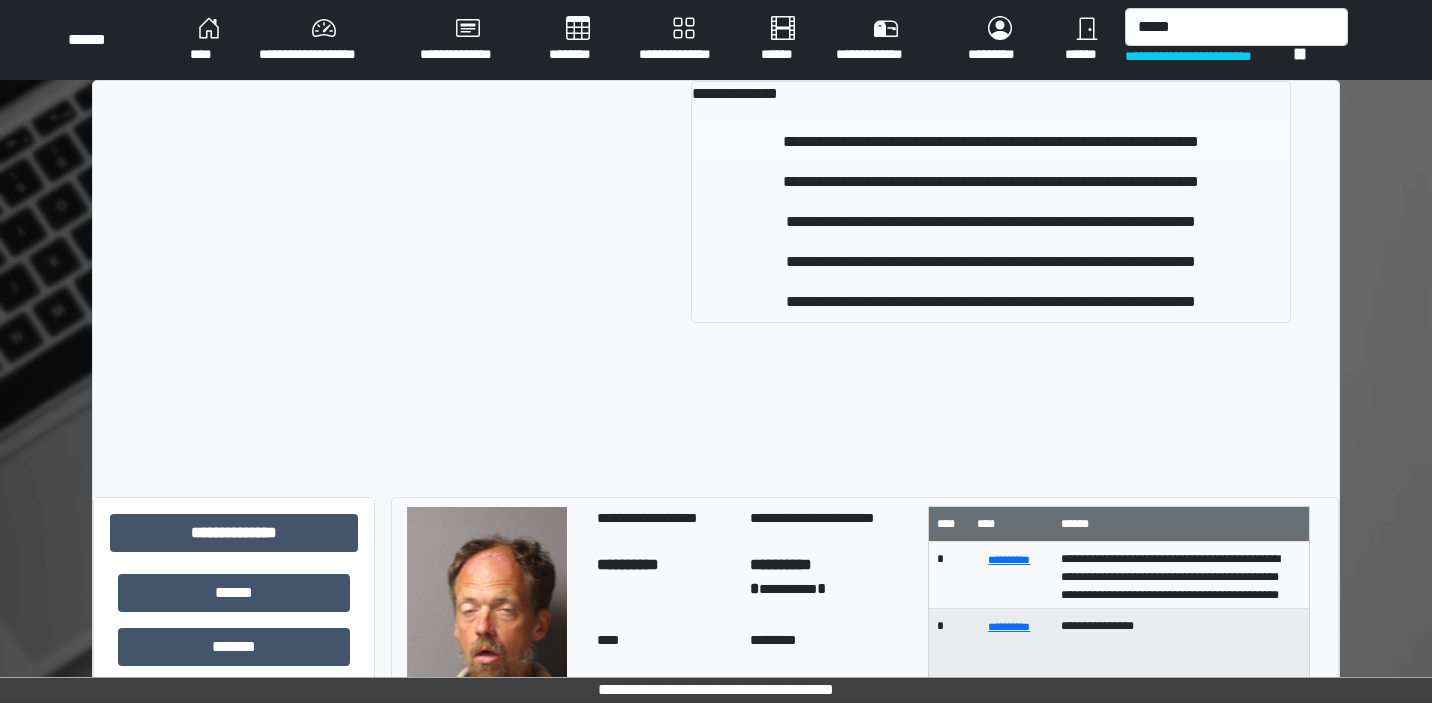 click on "**********" at bounding box center [991, 142] 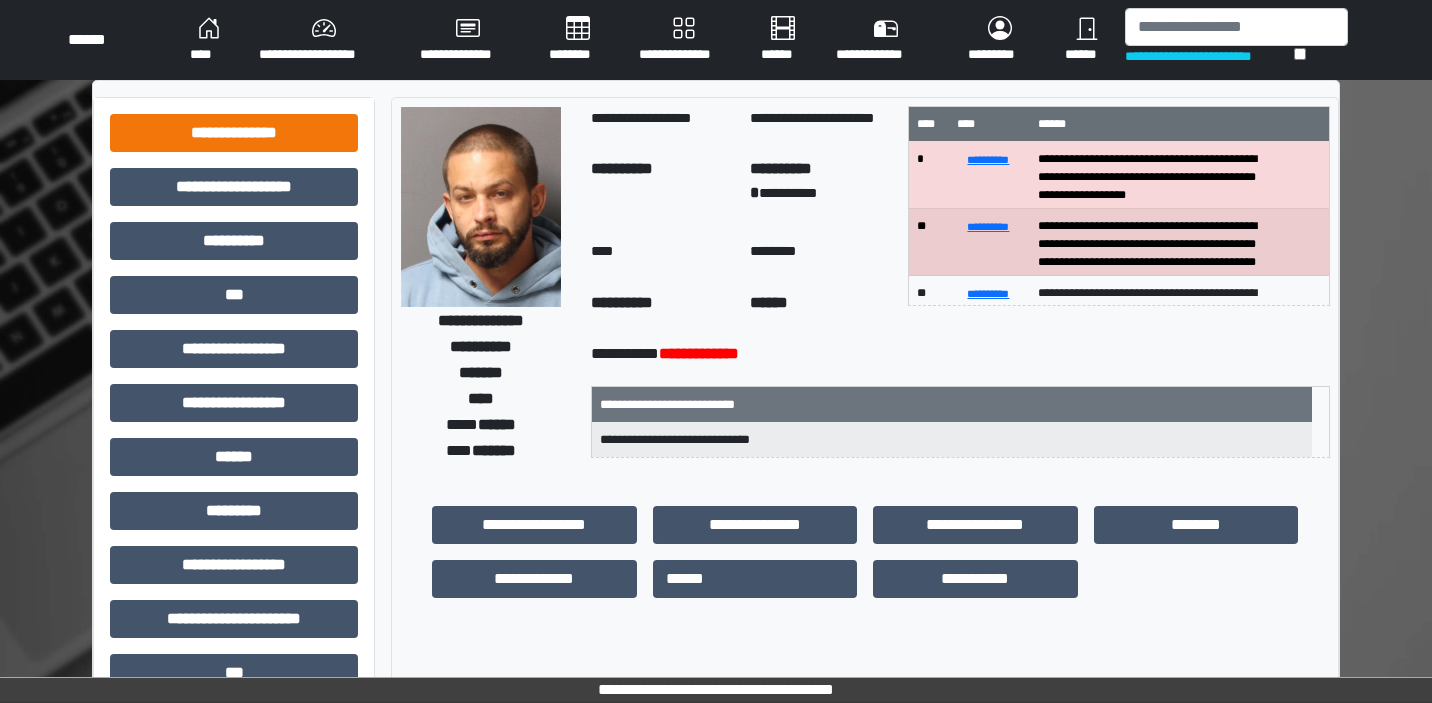 click on "**********" at bounding box center (234, 133) 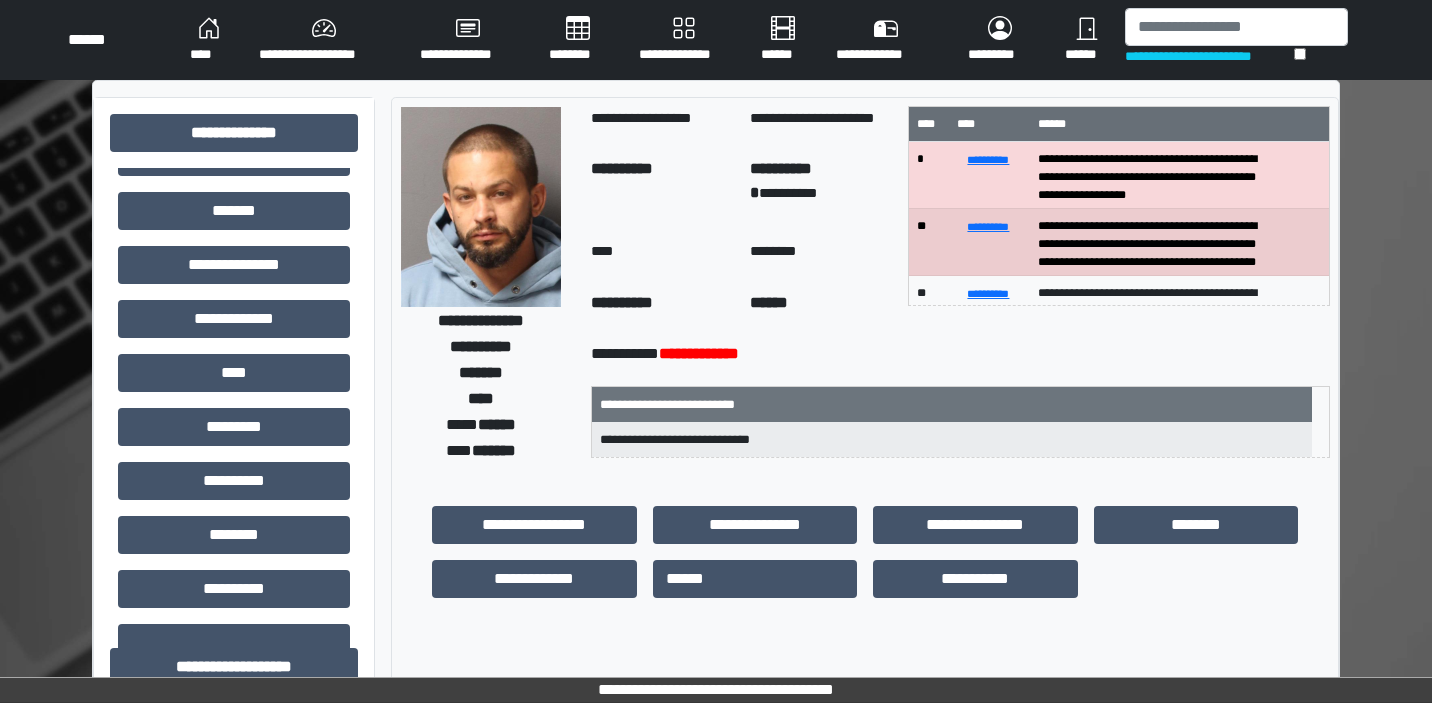 scroll, scrollTop: 515, scrollLeft: 0, axis: vertical 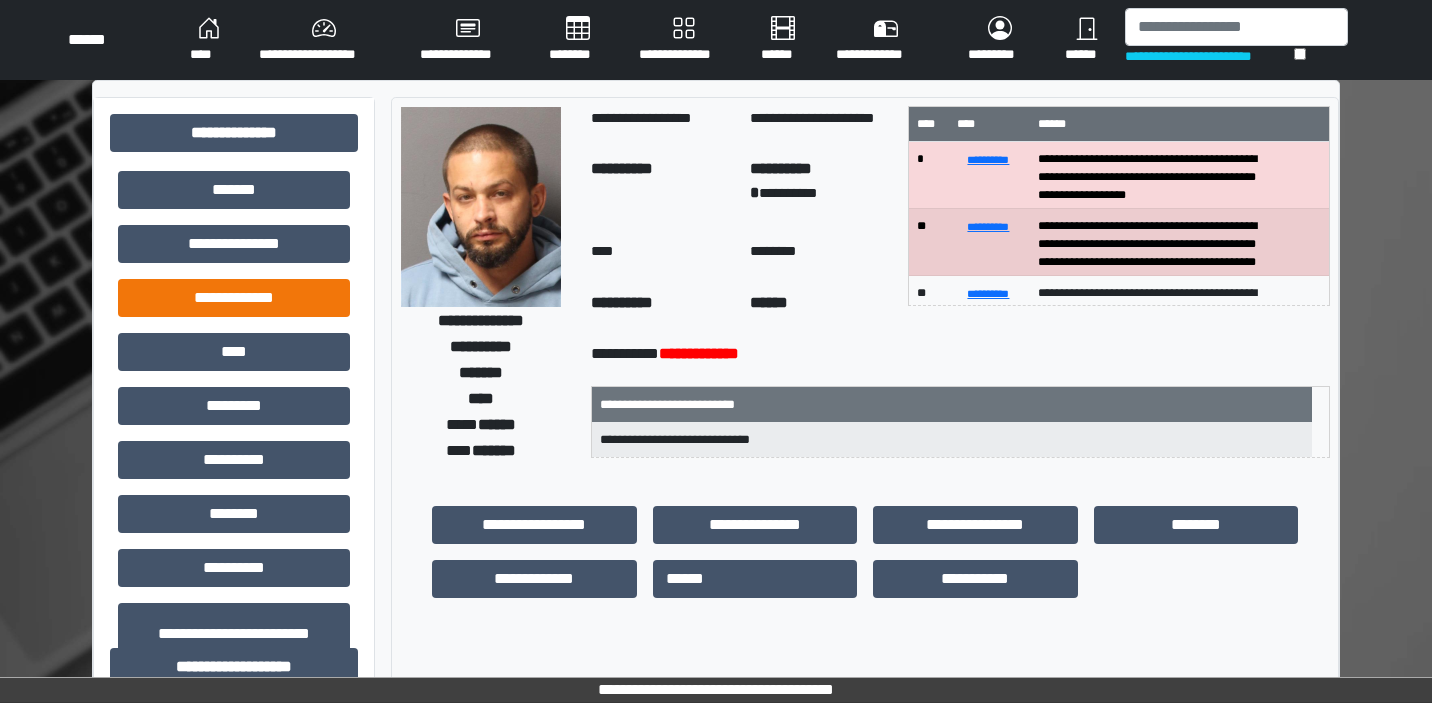 click on "**********" at bounding box center (234, 298) 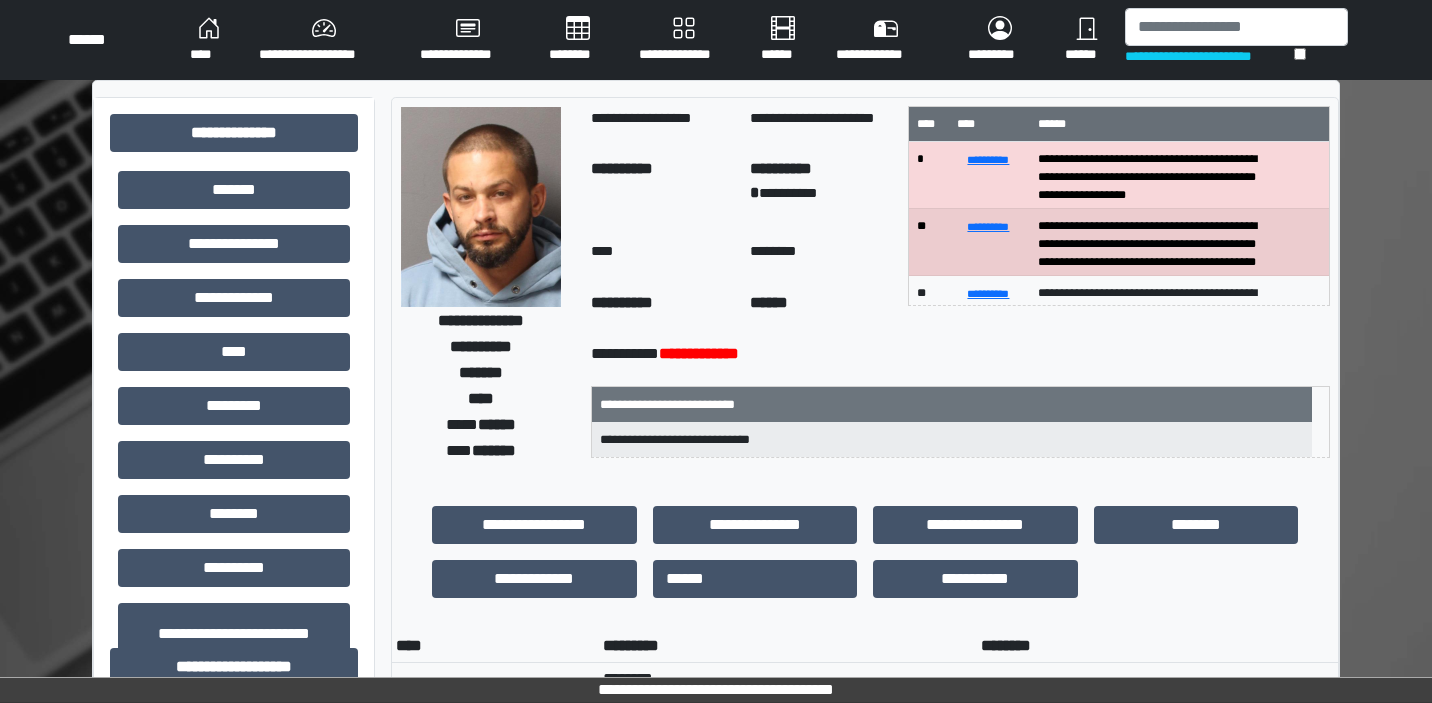 scroll, scrollTop: 0, scrollLeft: 0, axis: both 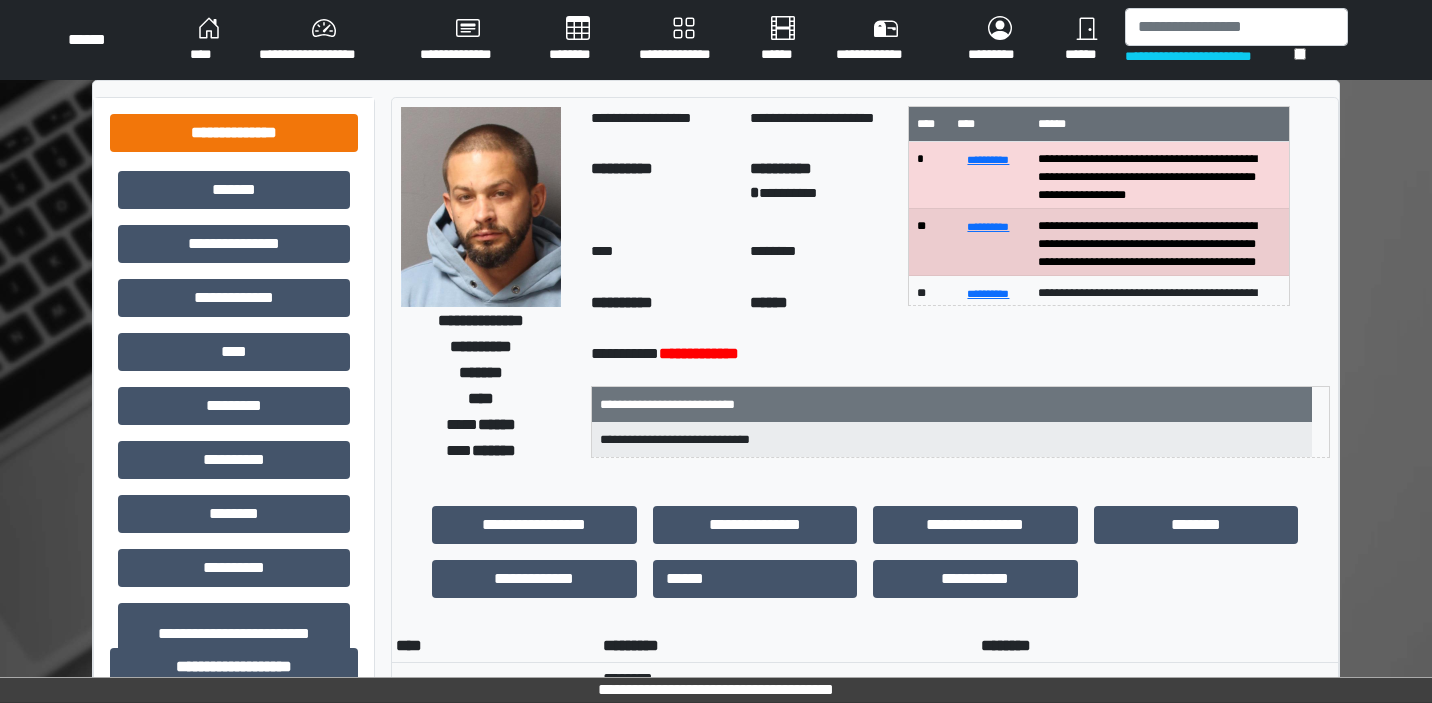 click on "**********" at bounding box center [234, 133] 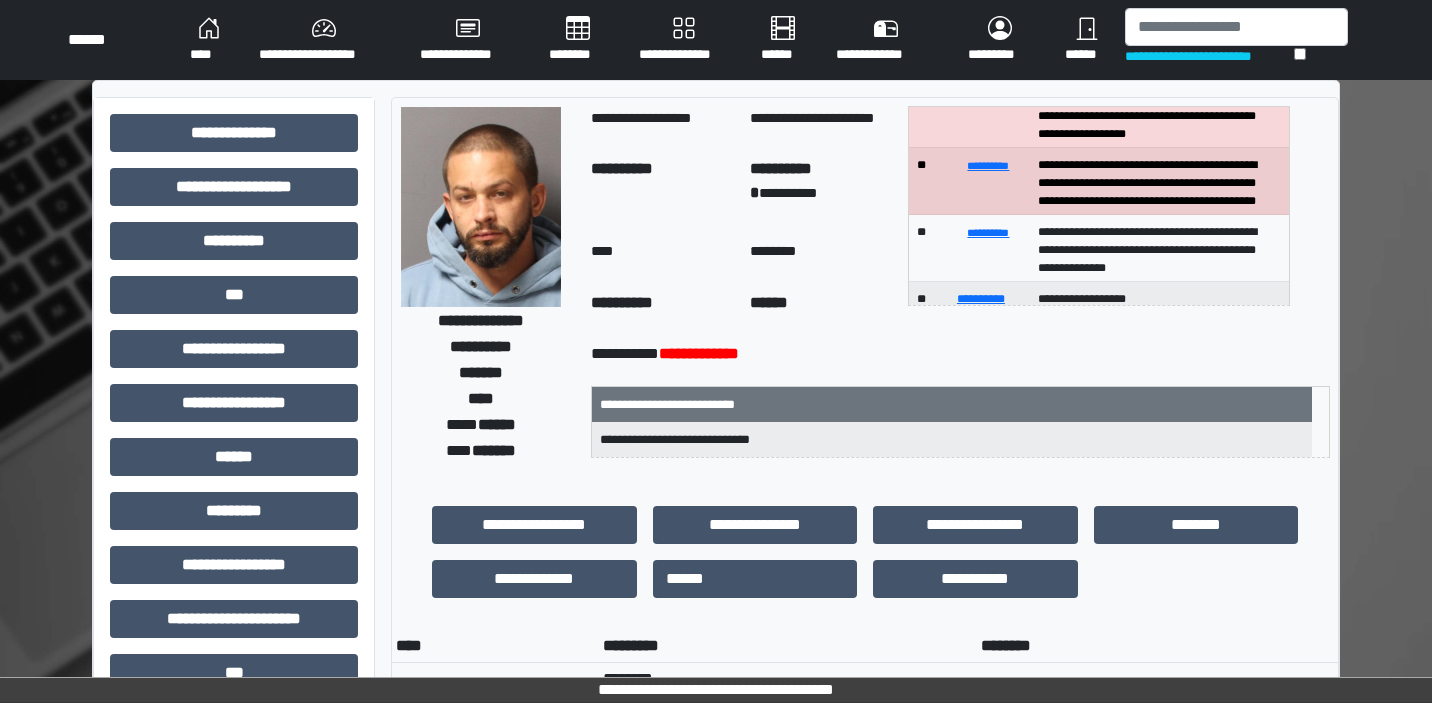 scroll, scrollTop: 62, scrollLeft: 0, axis: vertical 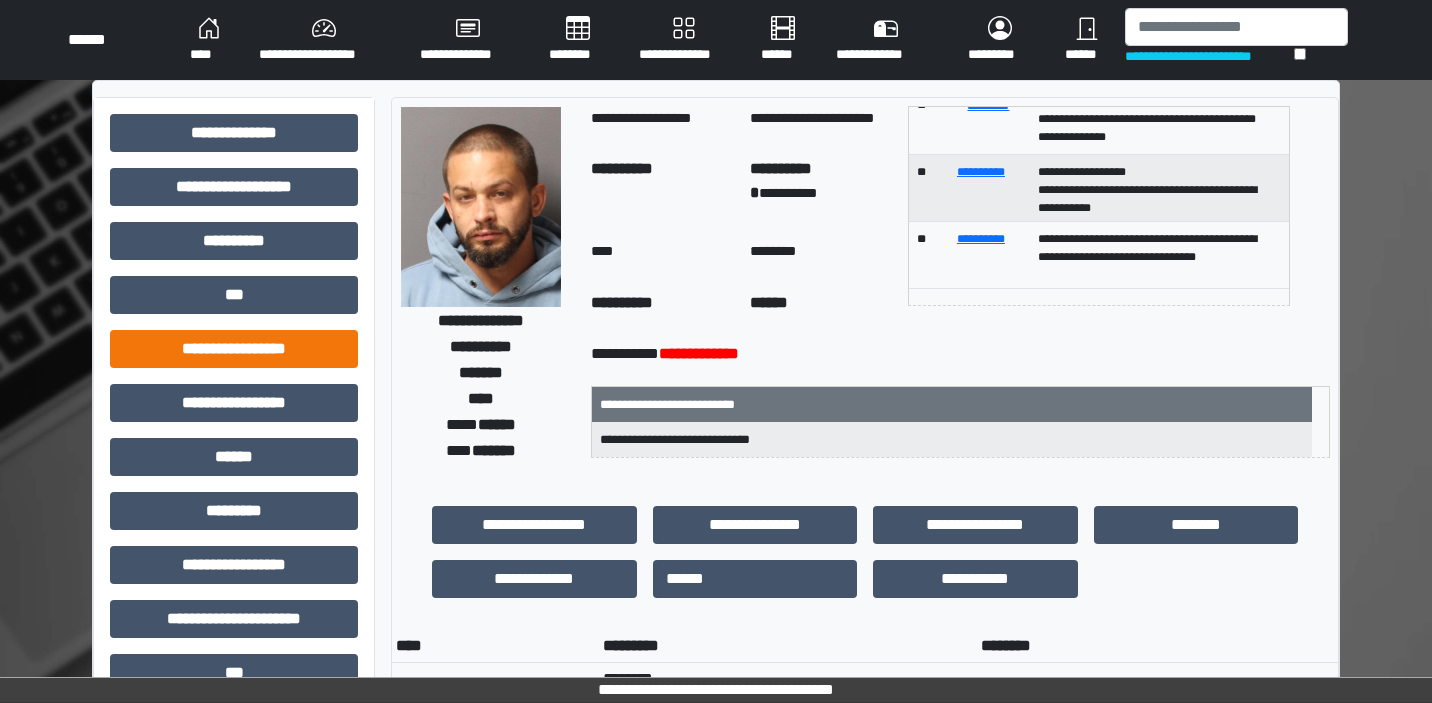 click on "**********" at bounding box center (234, 349) 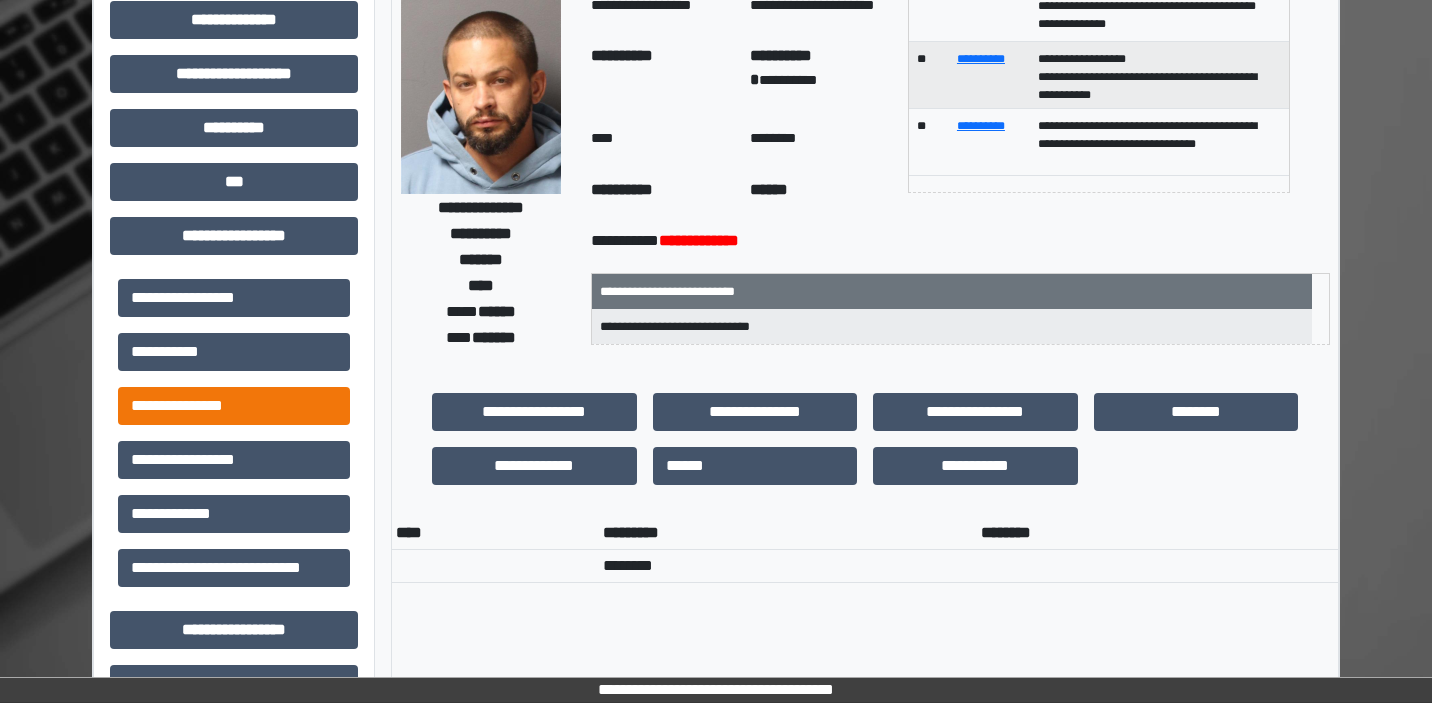 scroll, scrollTop: 136, scrollLeft: 0, axis: vertical 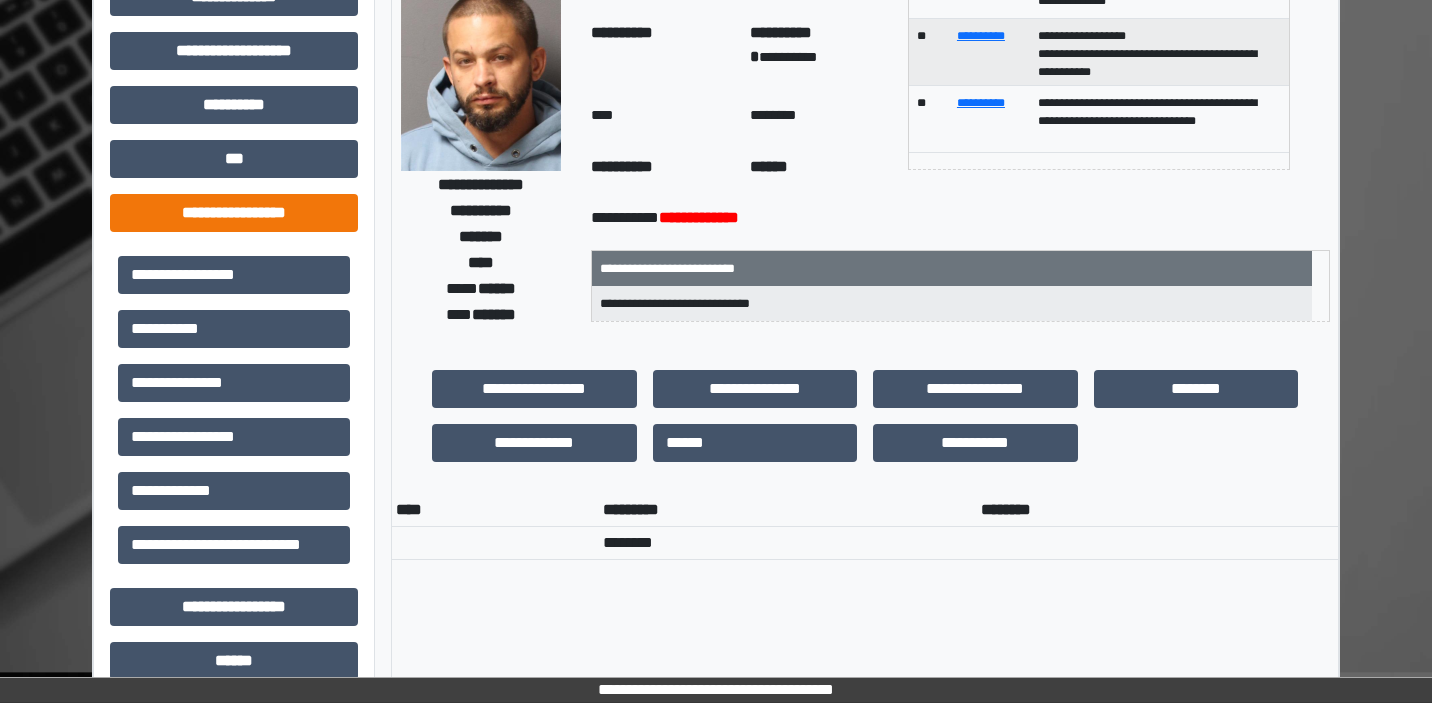 click on "**********" at bounding box center [234, 213] 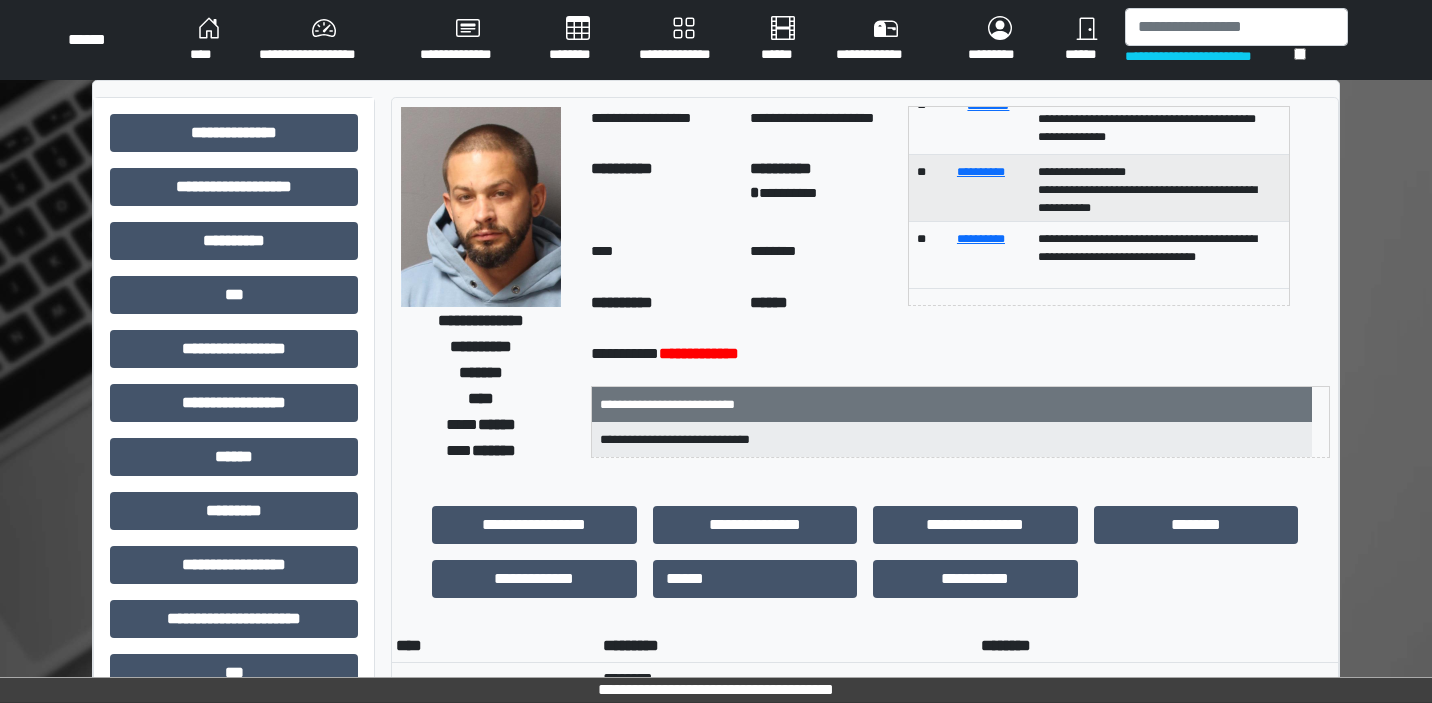 scroll, scrollTop: 0, scrollLeft: 0, axis: both 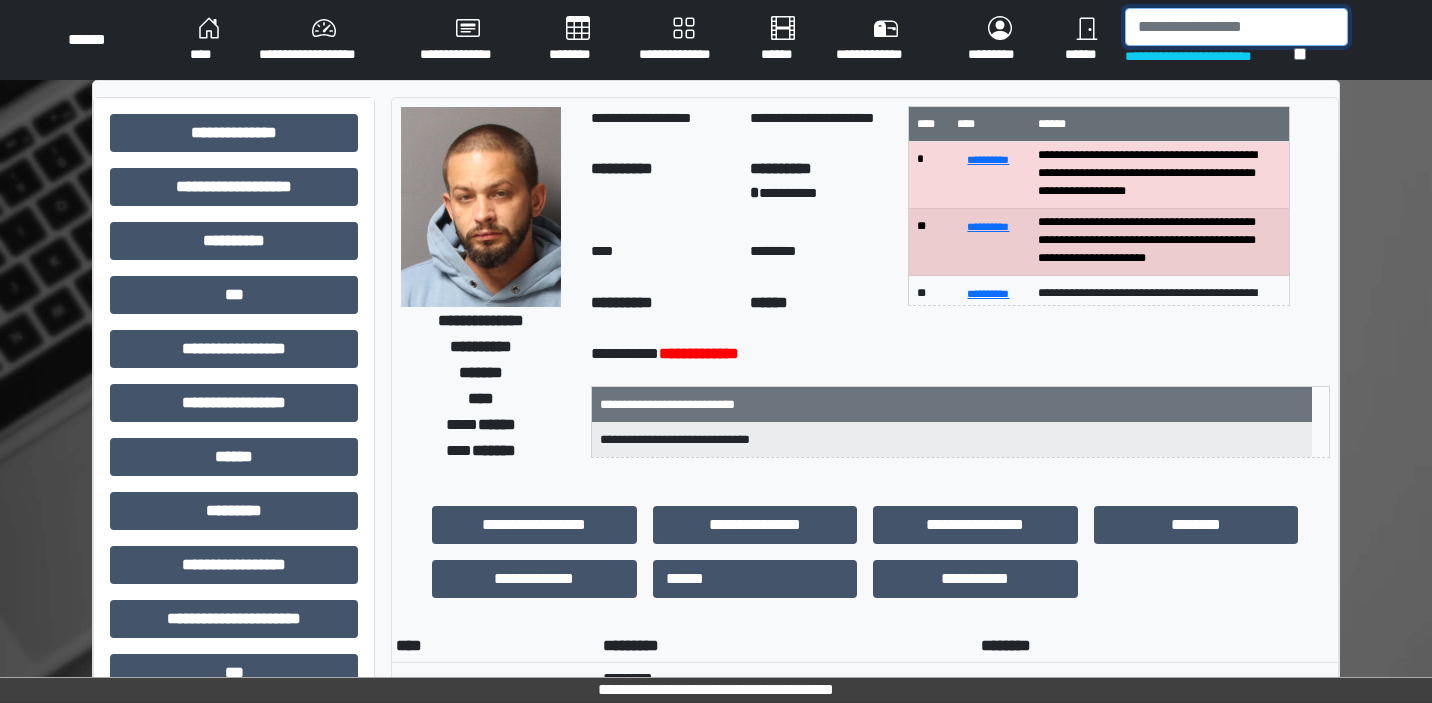 click at bounding box center [1236, 27] 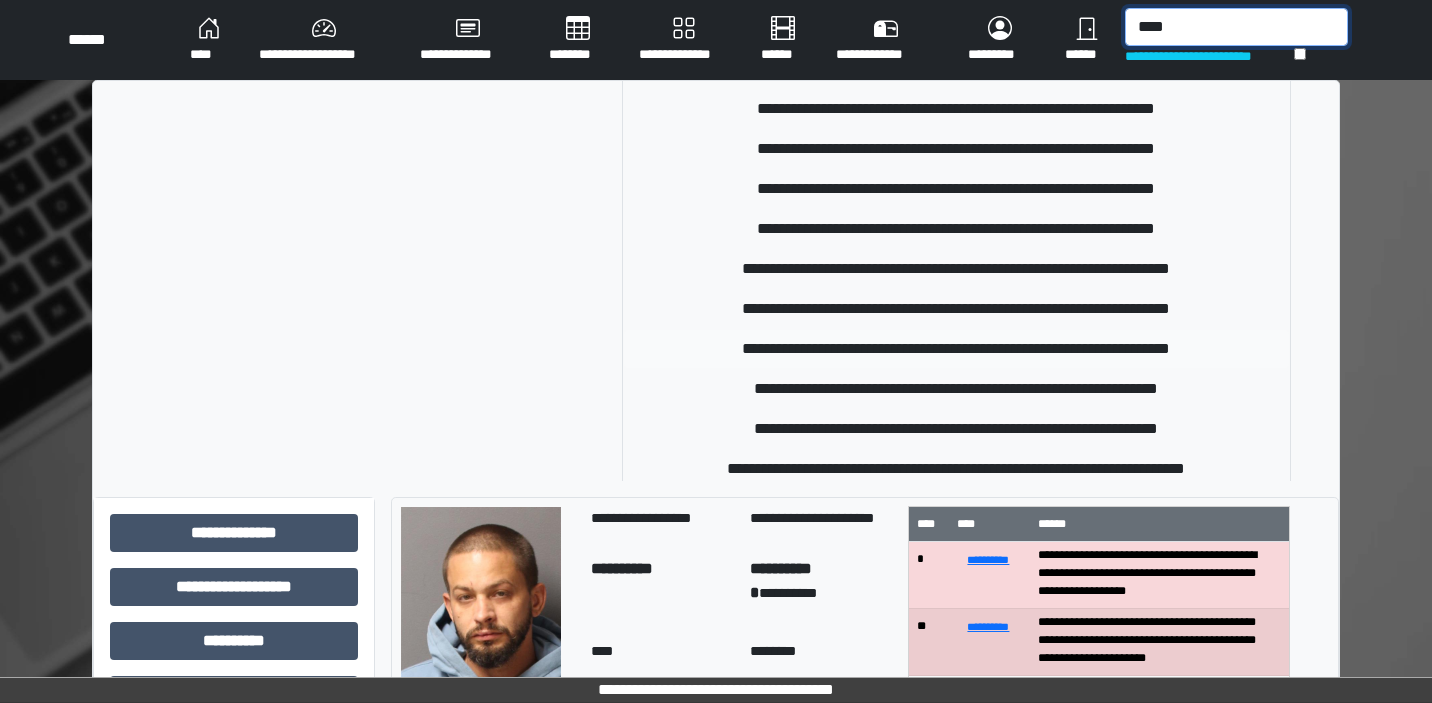 scroll, scrollTop: 59, scrollLeft: 0, axis: vertical 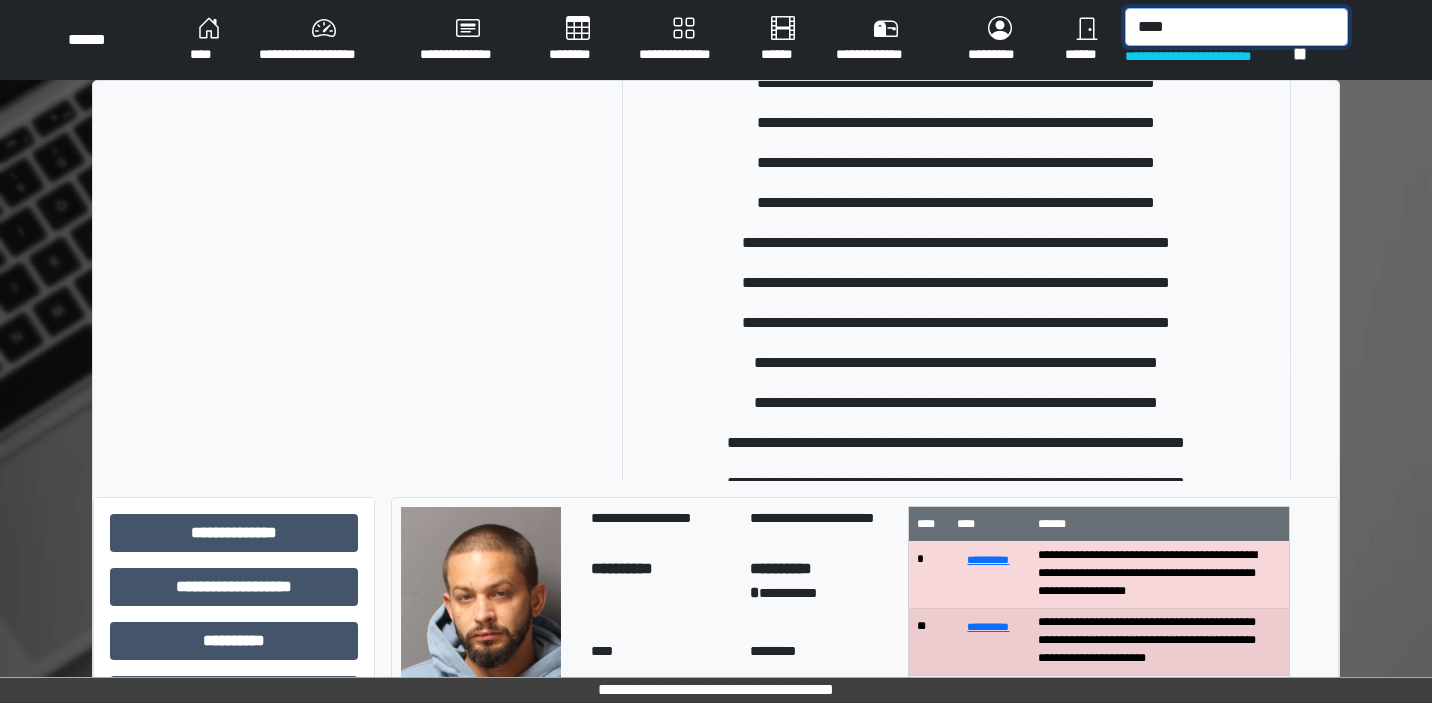 type on "****" 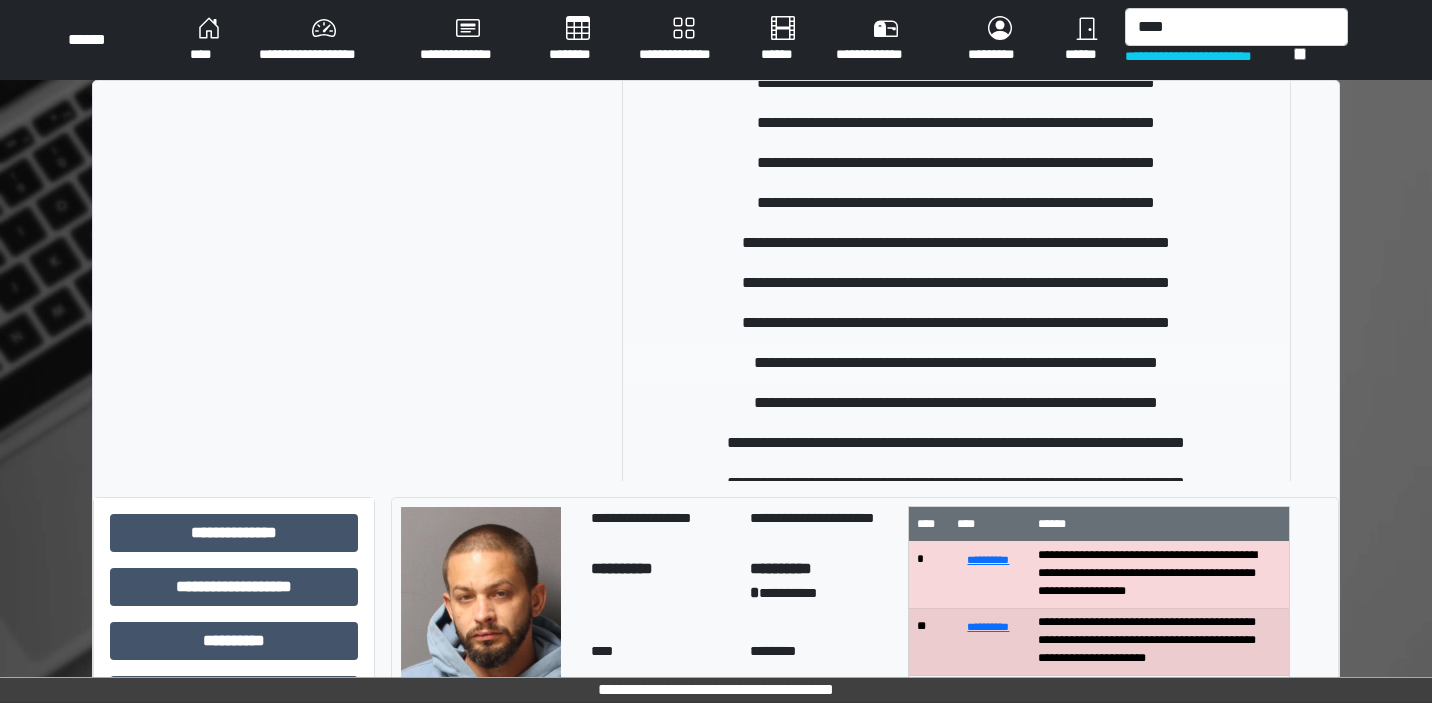 click on "**********" at bounding box center (956, 363) 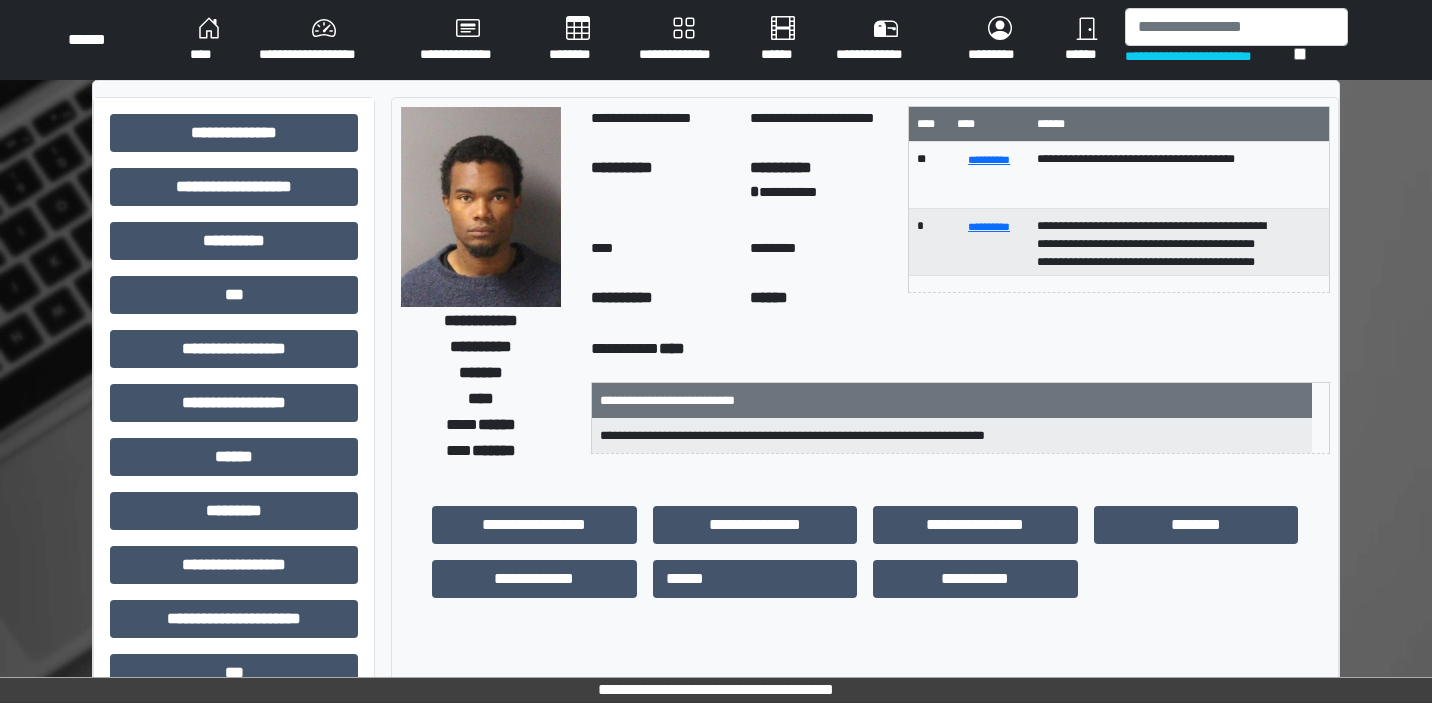 scroll, scrollTop: 0, scrollLeft: 0, axis: both 